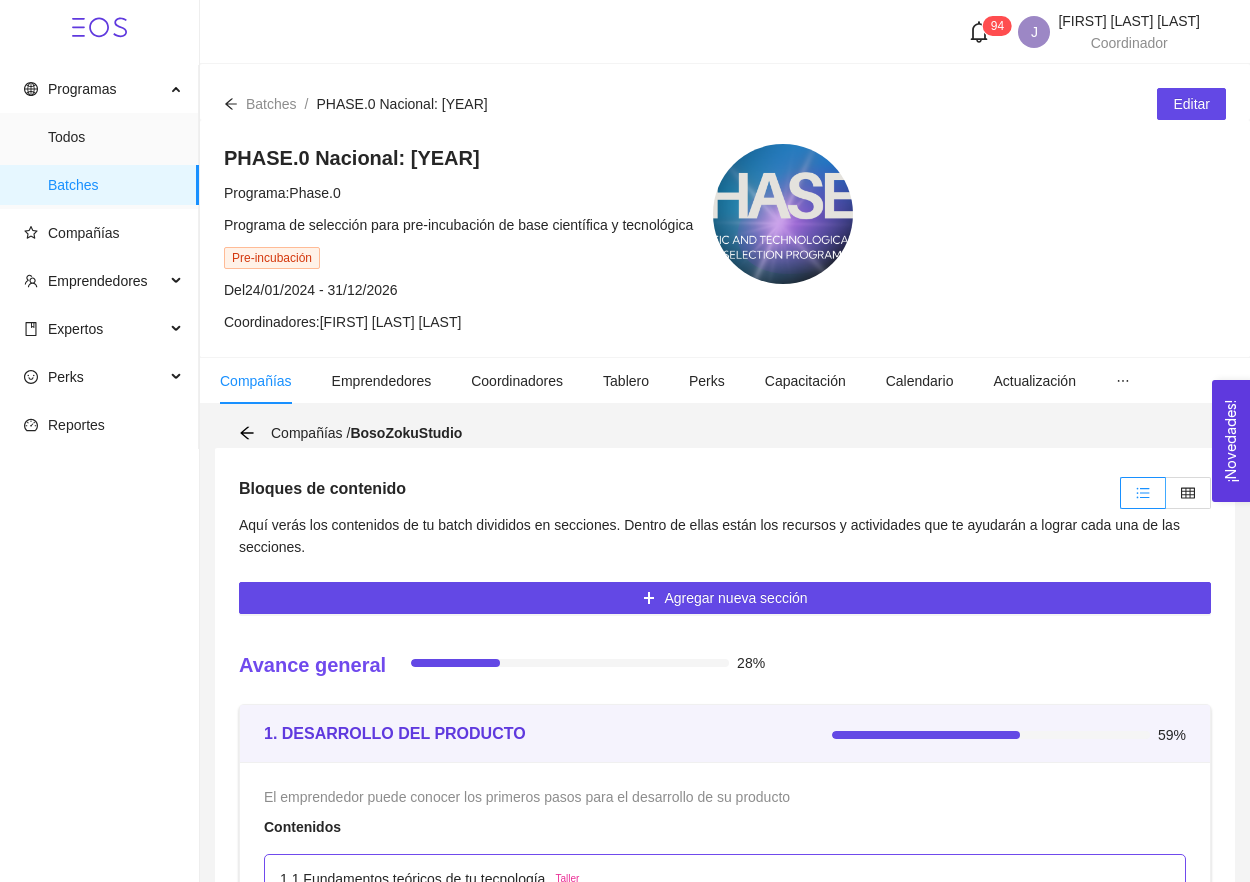 scroll, scrollTop: 0, scrollLeft: 0, axis: both 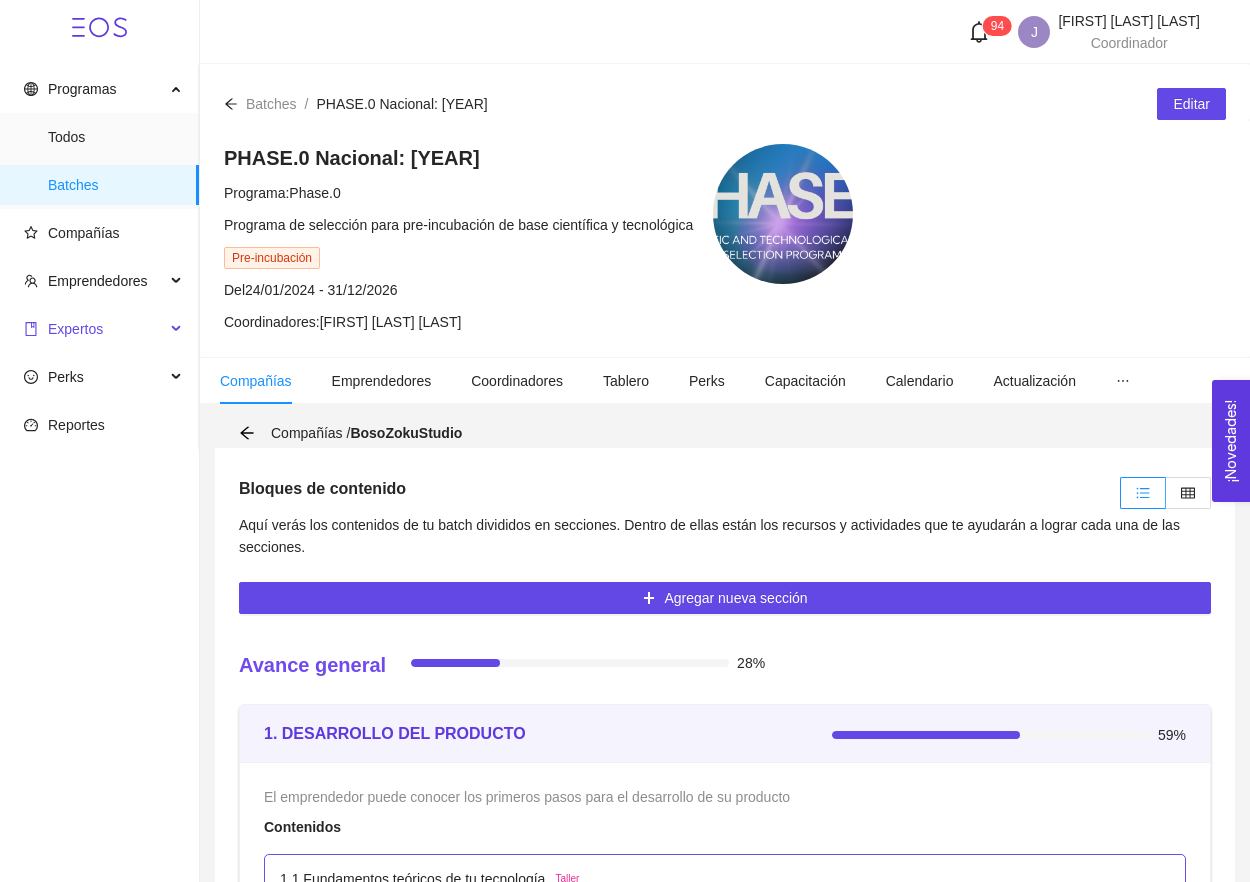 click on "Expertos" at bounding box center (94, 329) 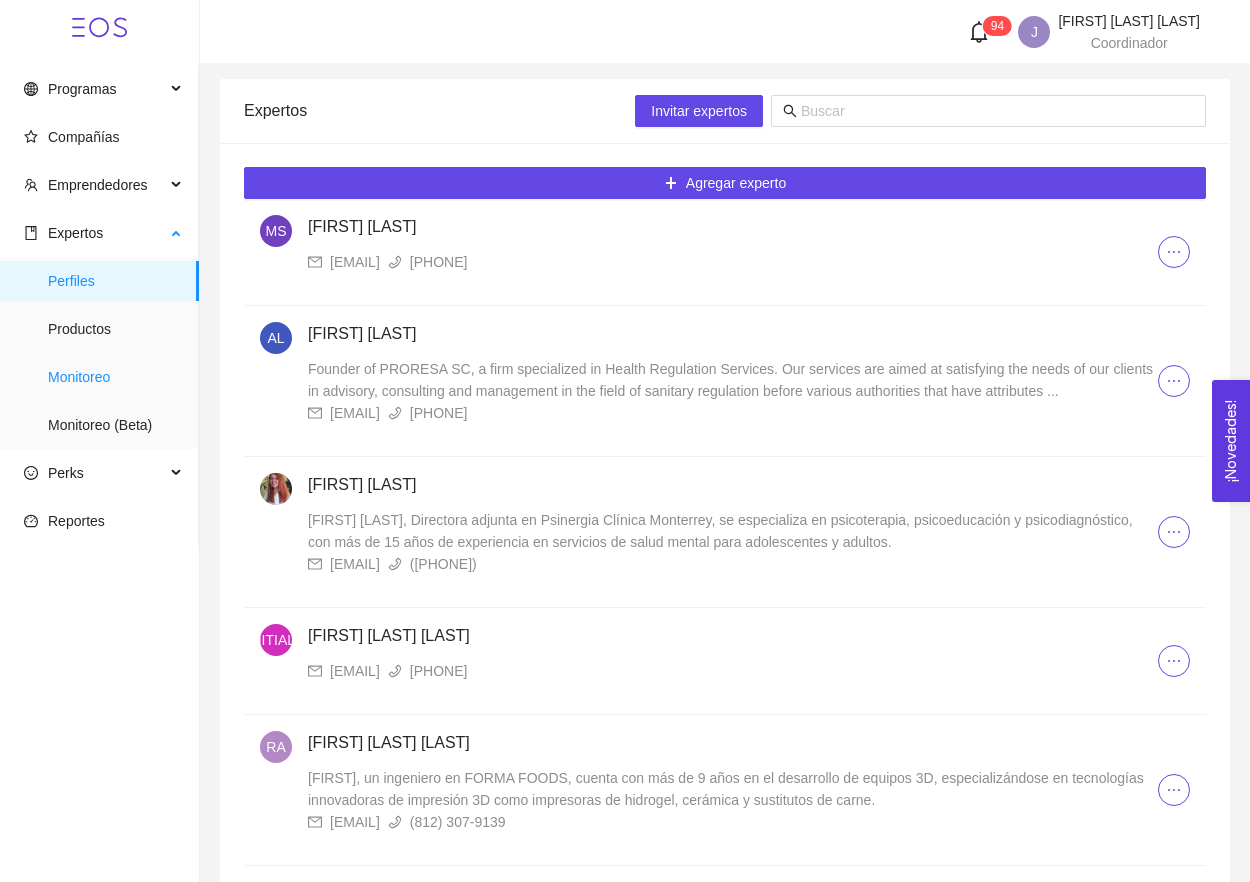 click on "Monitoreo" at bounding box center (115, 377) 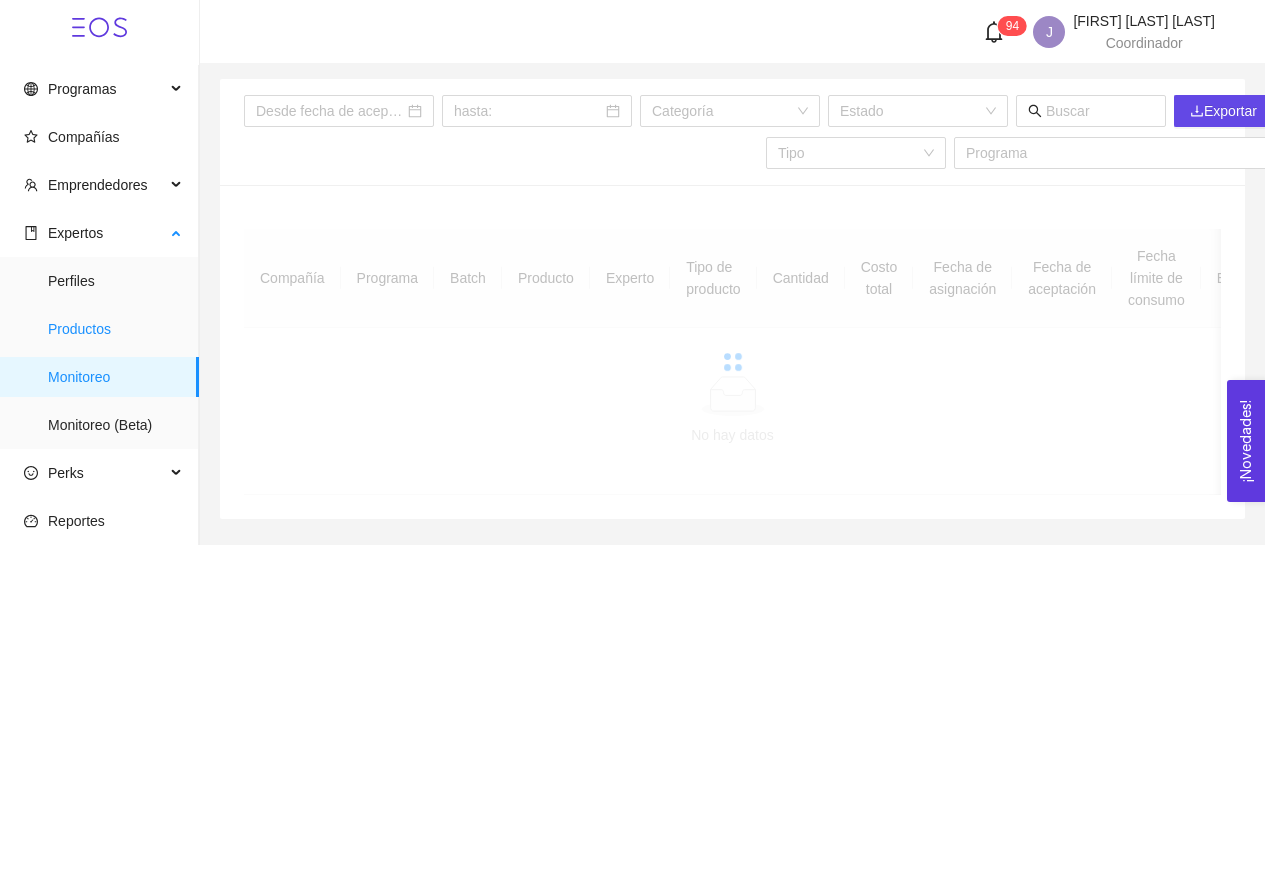 click on "Productos" at bounding box center (115, 329) 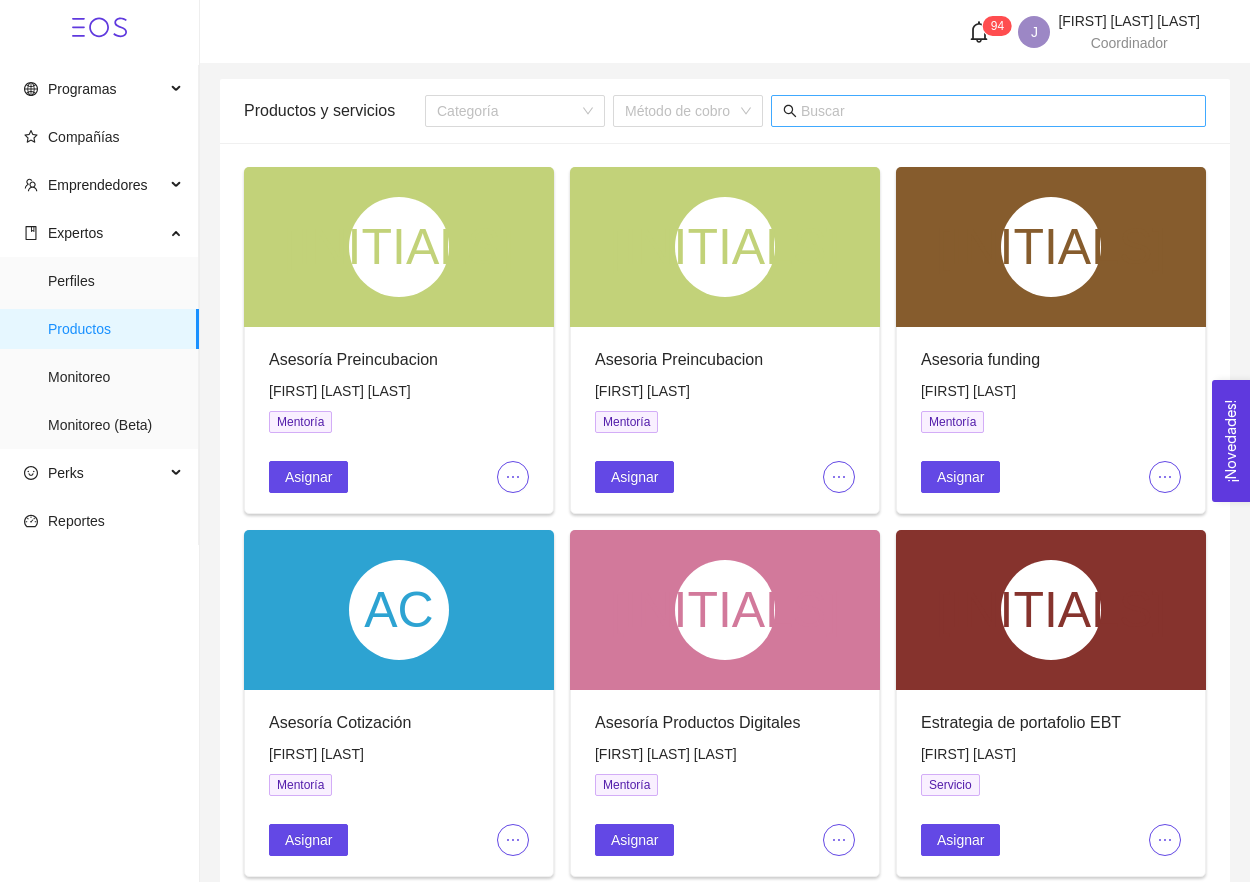 click at bounding box center (997, 111) 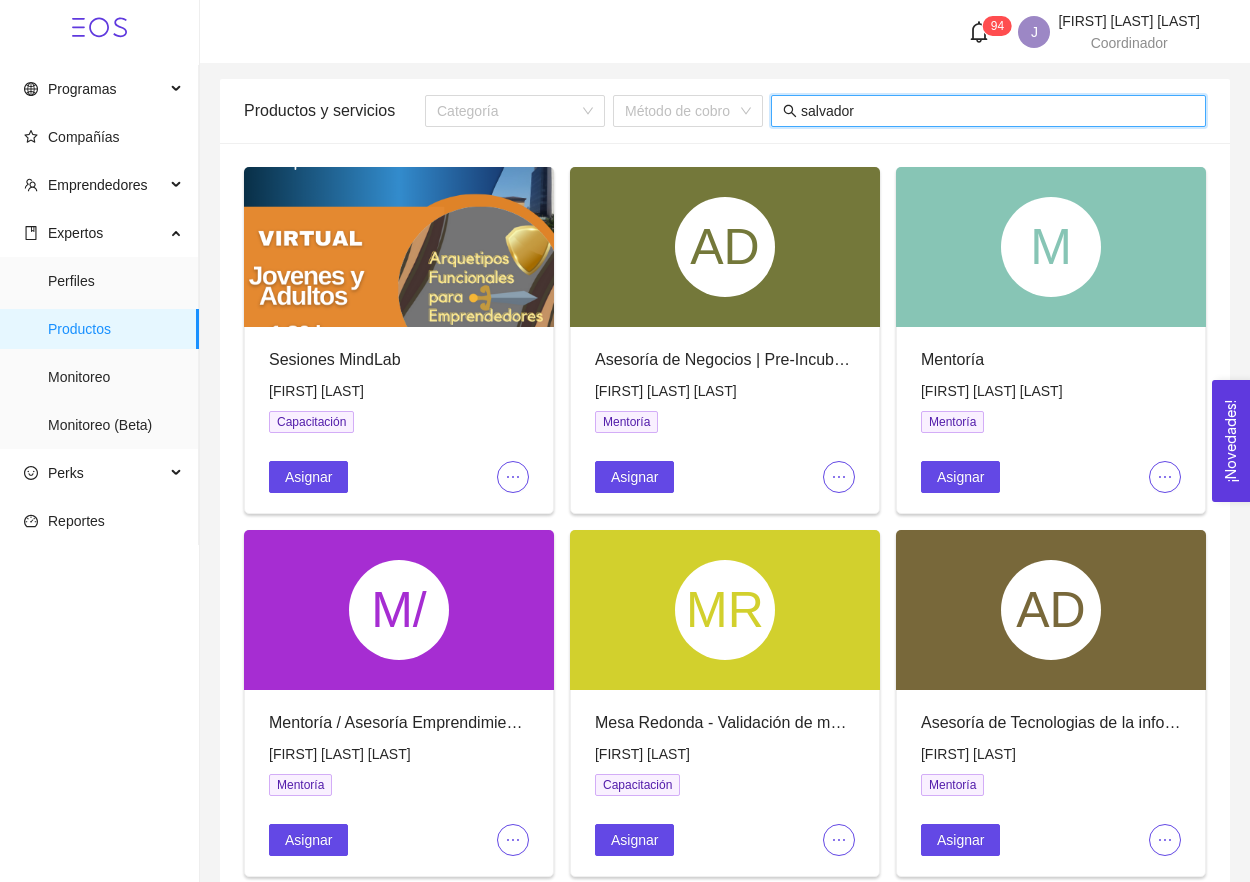 type on "salvador" 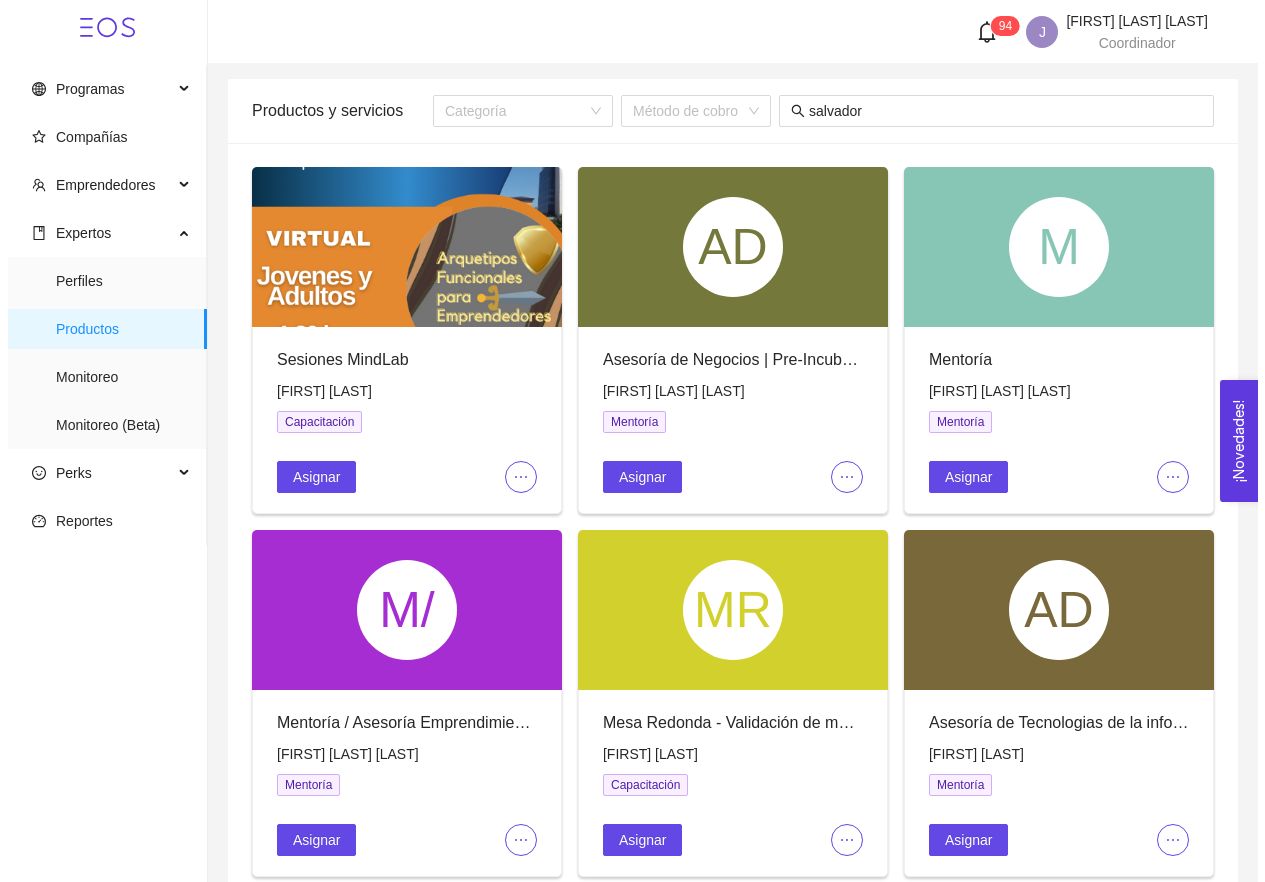 scroll, scrollTop: 54, scrollLeft: 0, axis: vertical 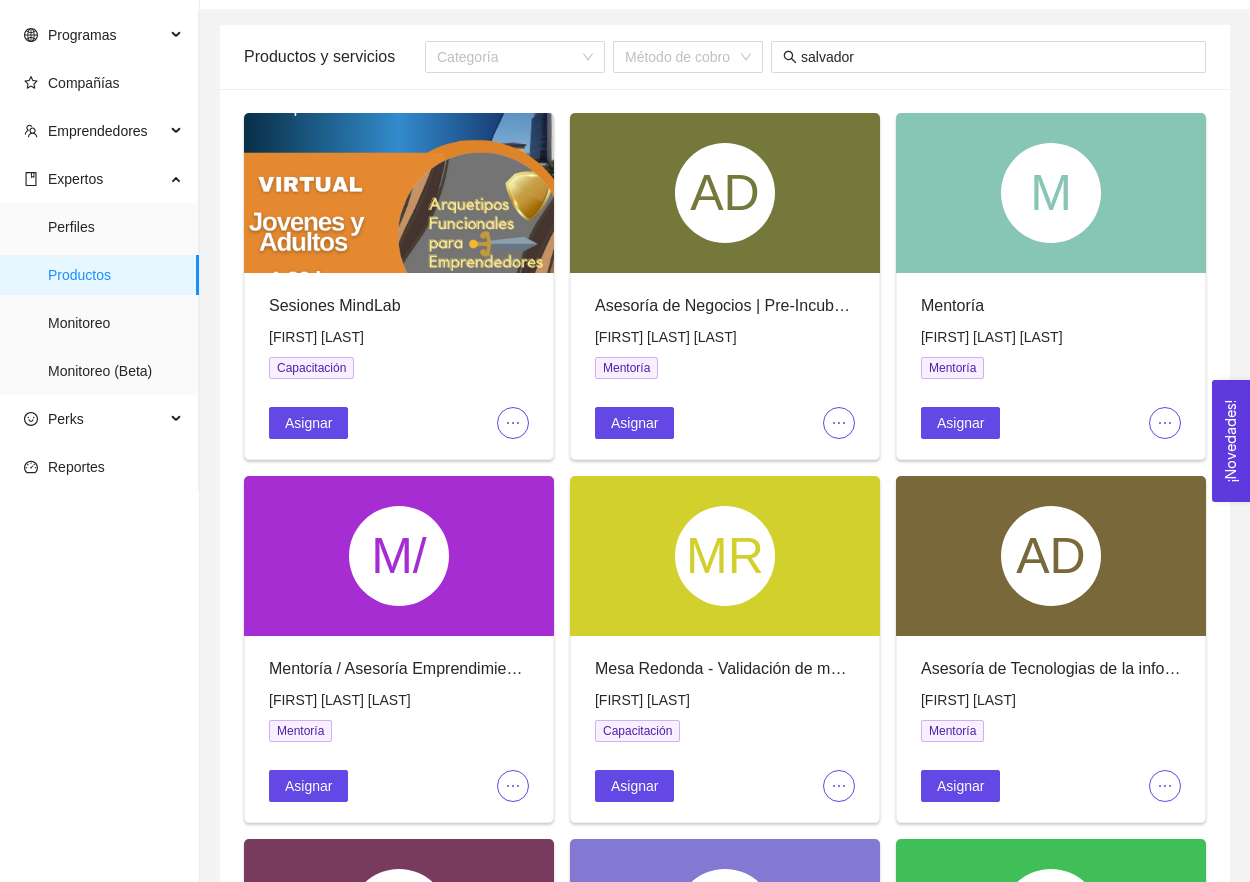 click on "AD" at bounding box center (725, 193) 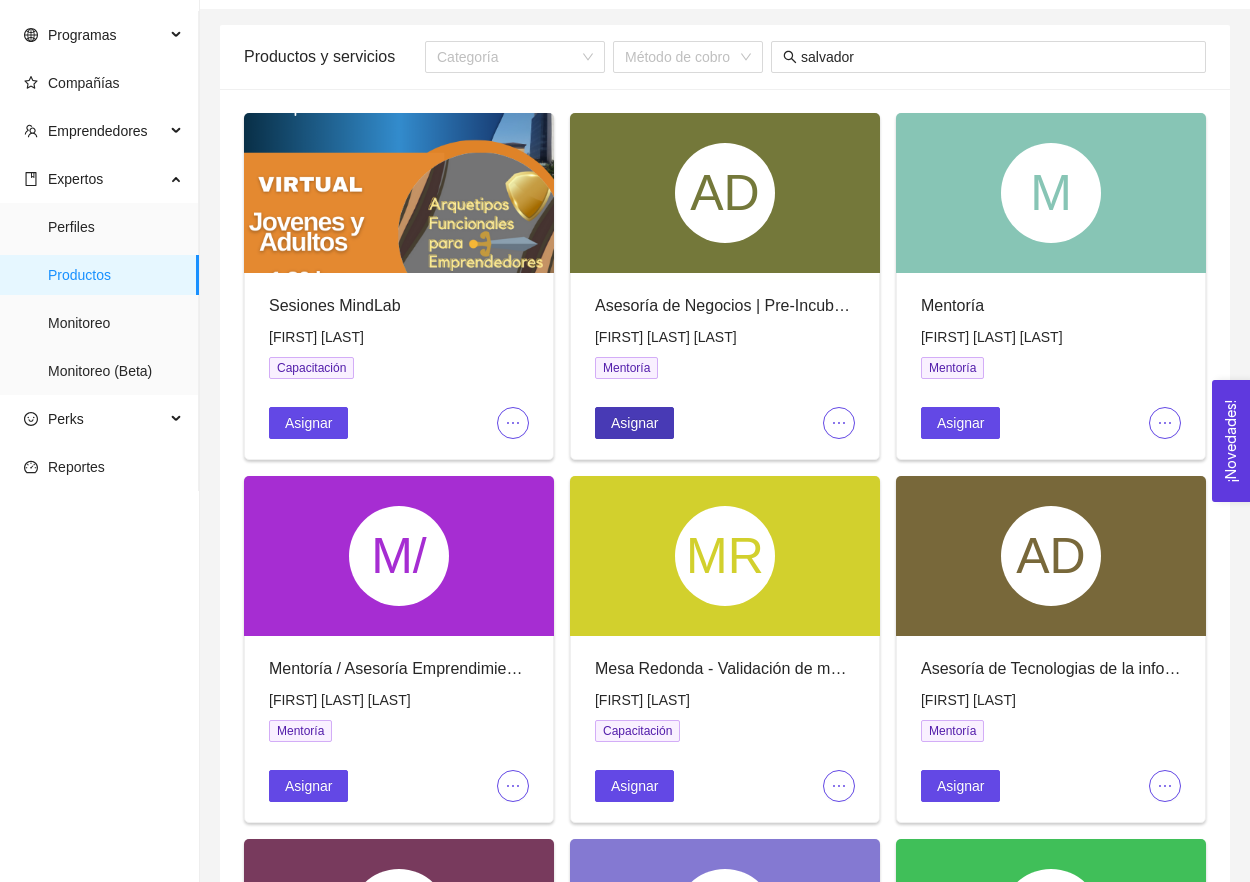 click on "Asignar" at bounding box center [308, 423] 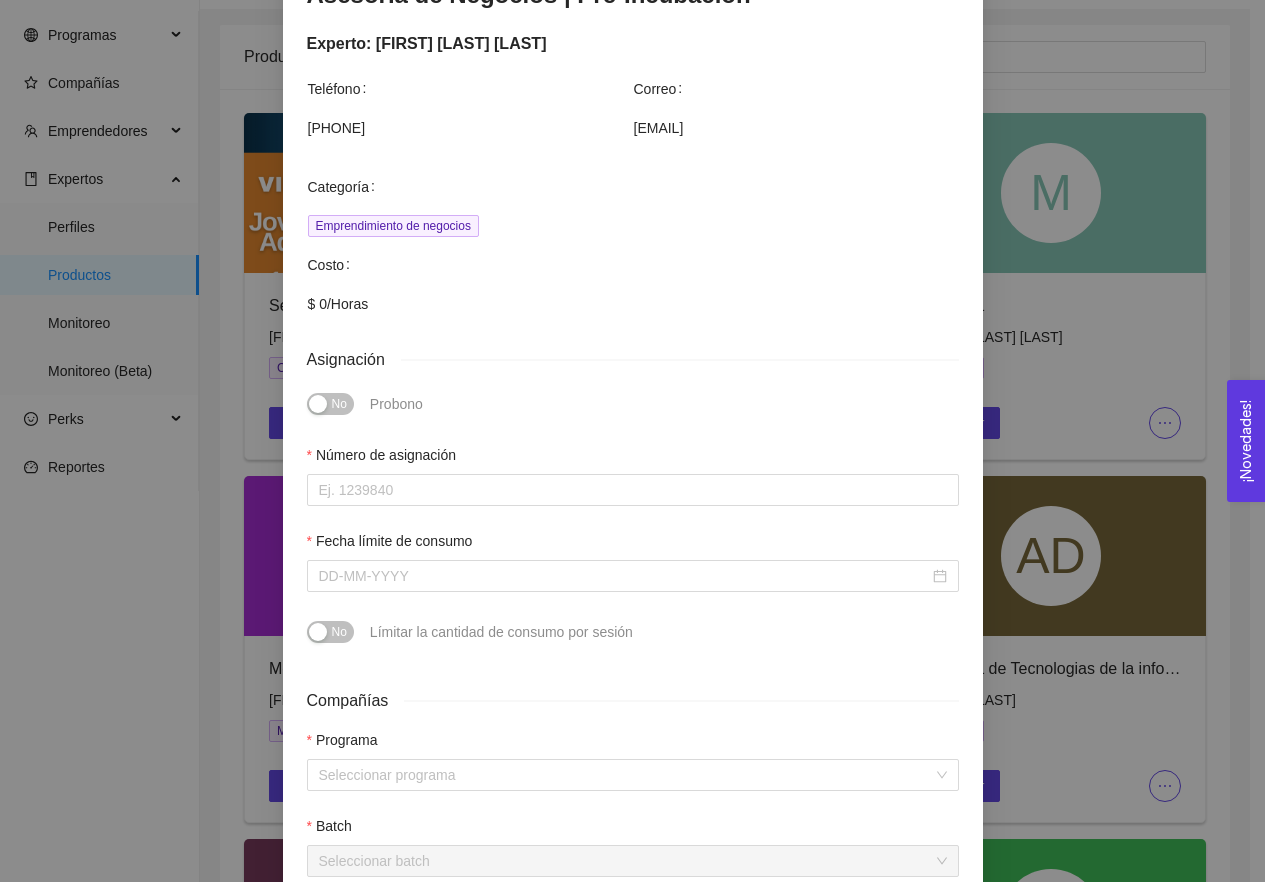 scroll, scrollTop: 240, scrollLeft: 0, axis: vertical 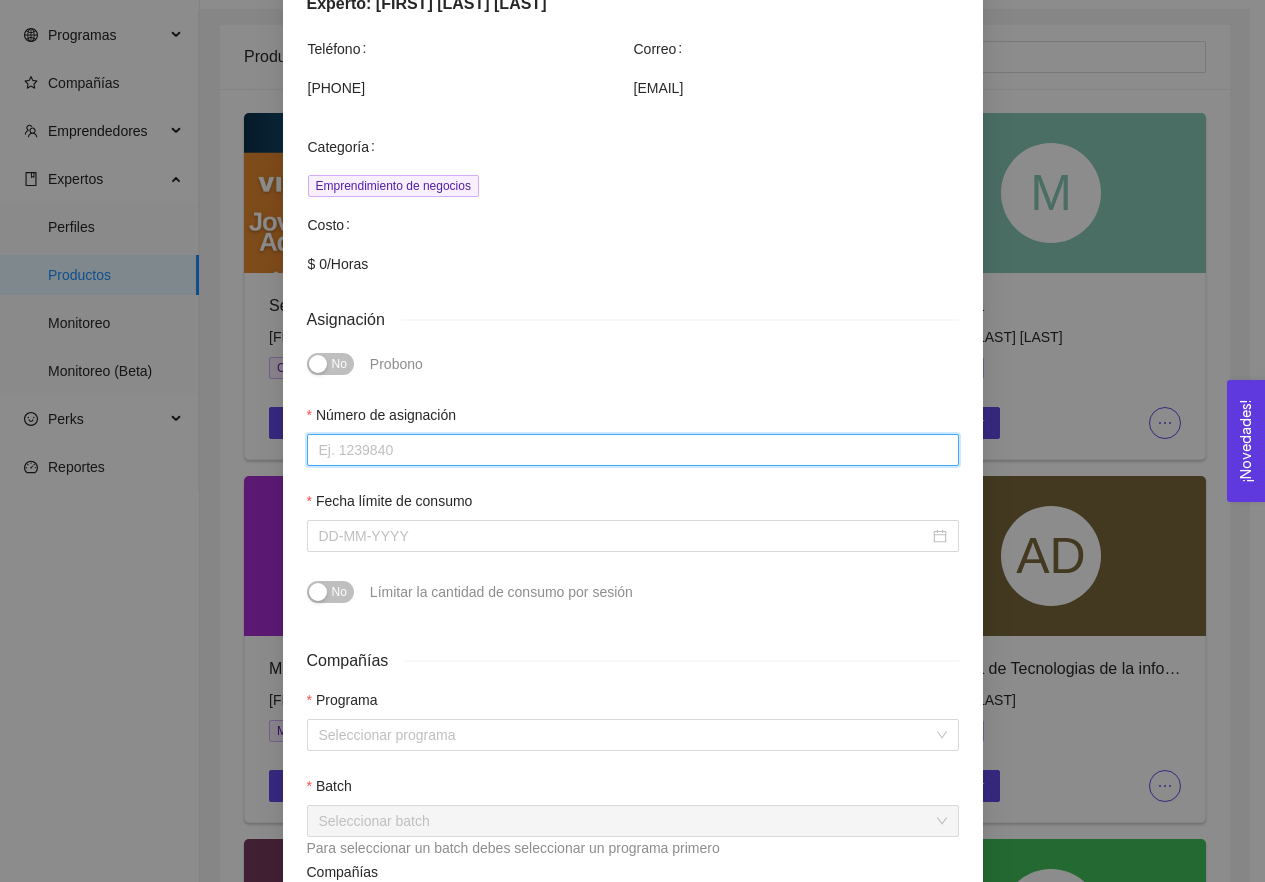 click on "Número de asignación" at bounding box center [633, 450] 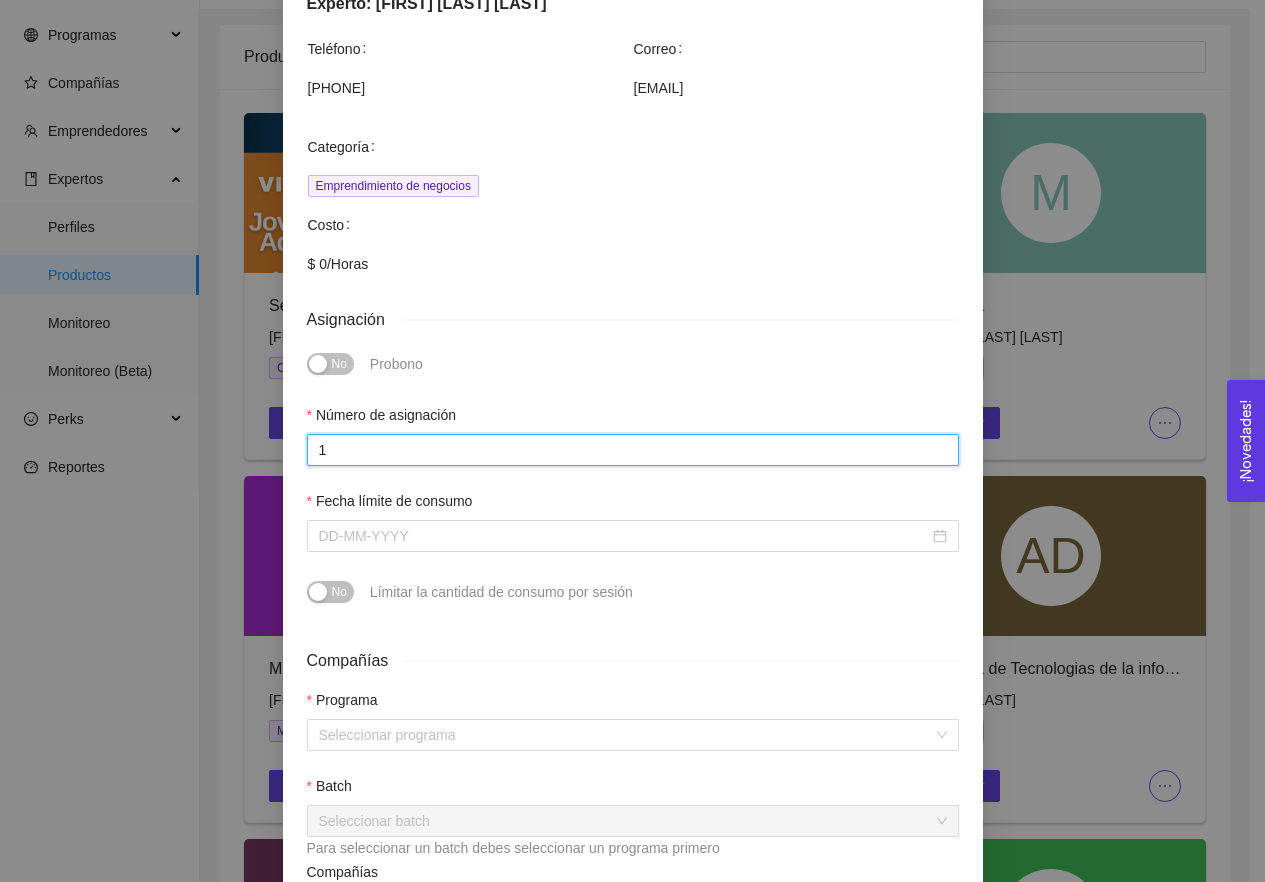type on "1" 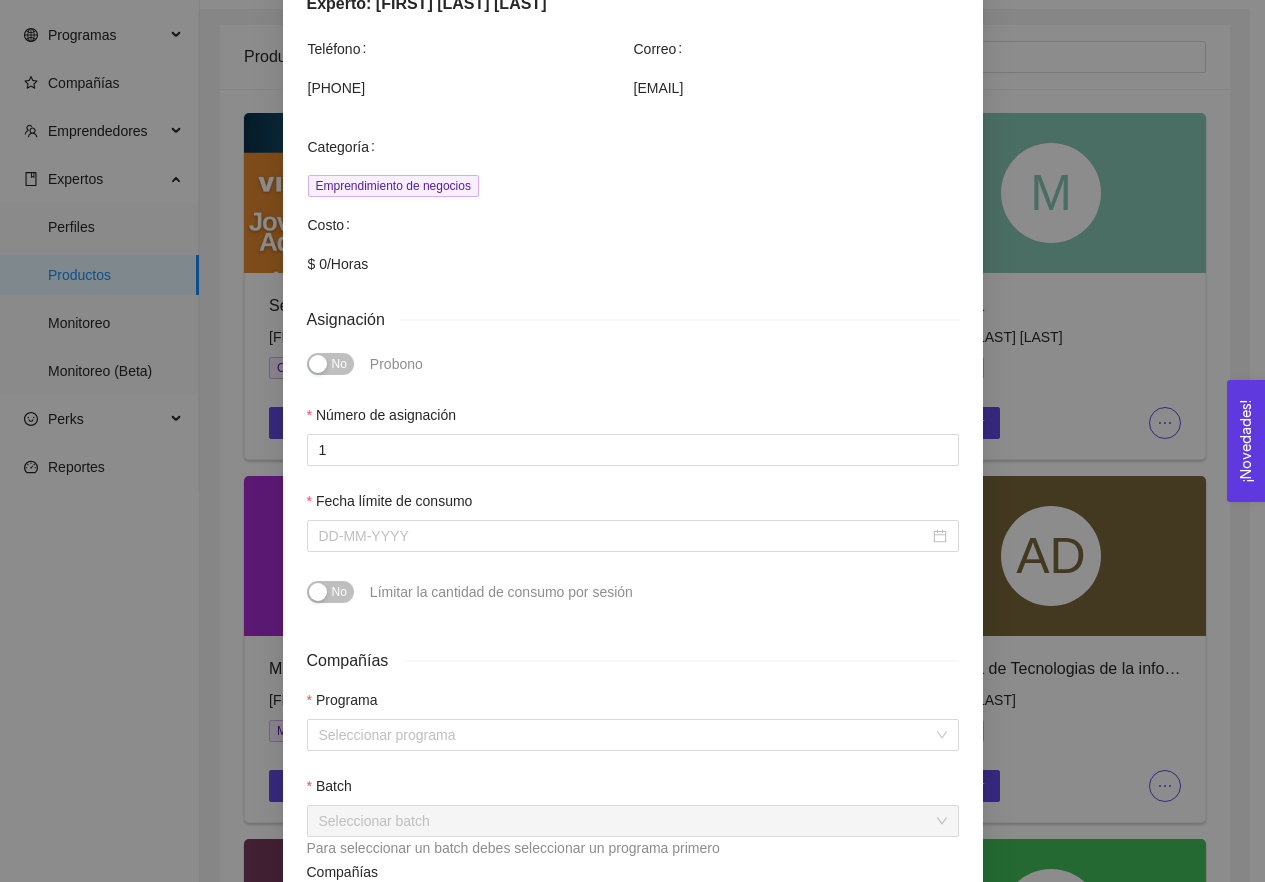 click on "Fecha límite de consumo" at bounding box center (633, 533) 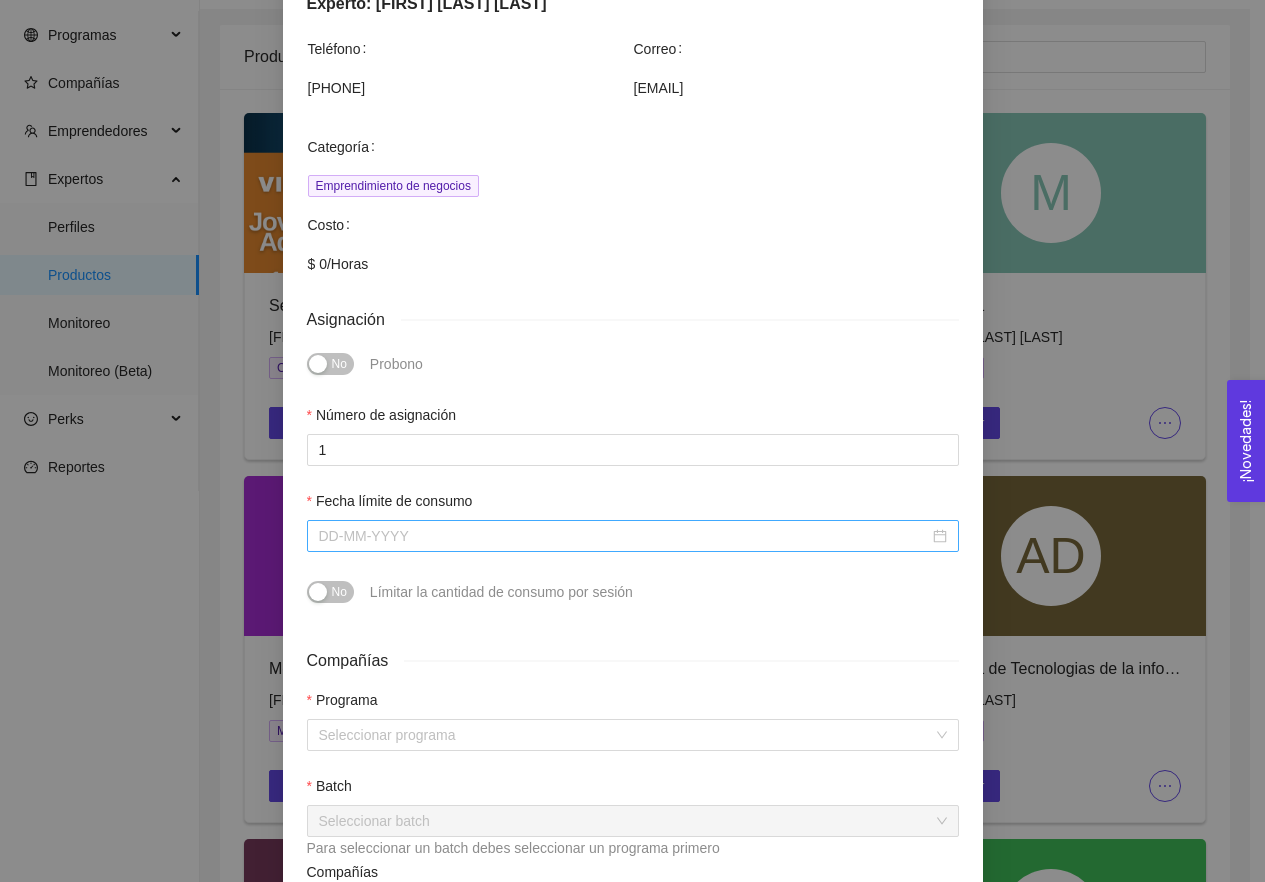 click on "Fecha límite de consumo" at bounding box center (624, 536) 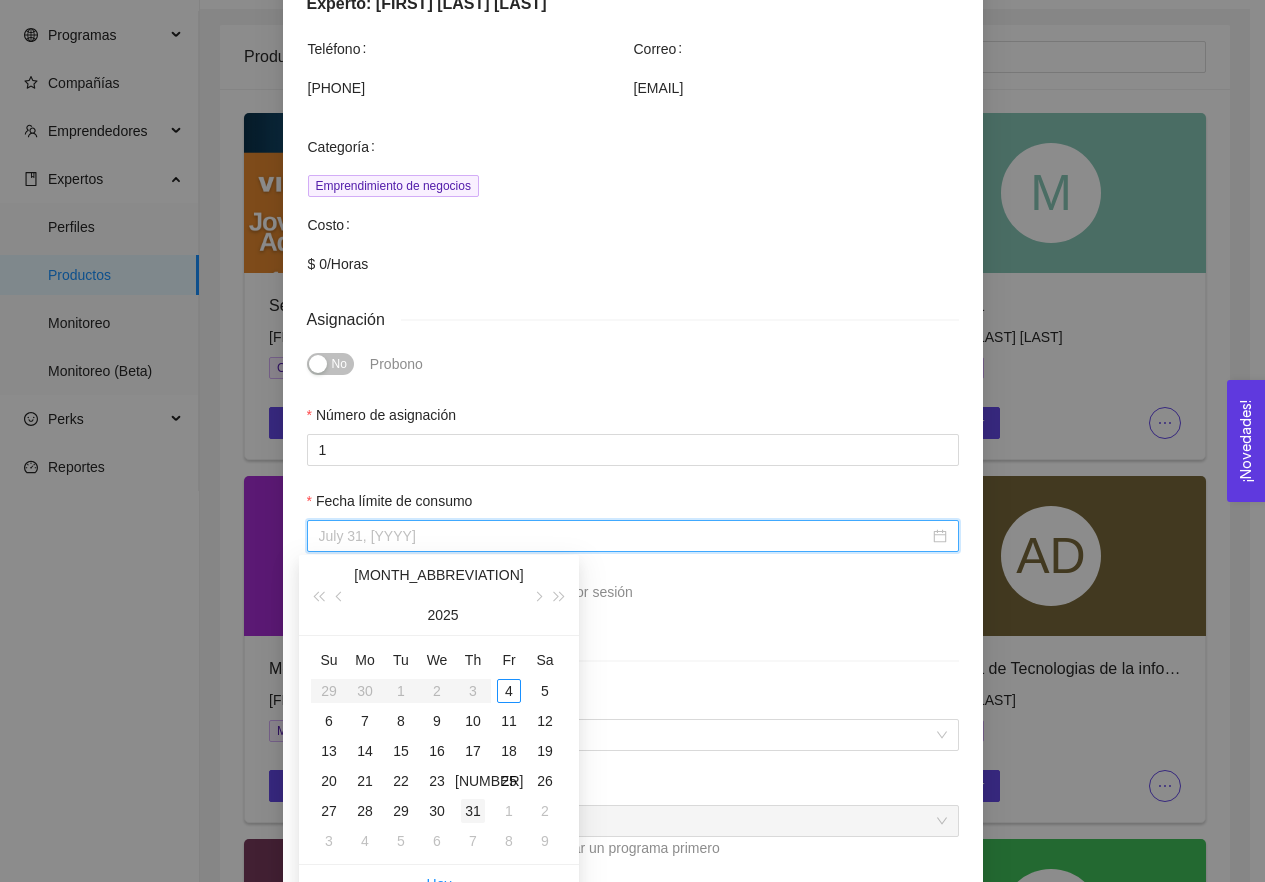 click on "31" at bounding box center (473, 811) 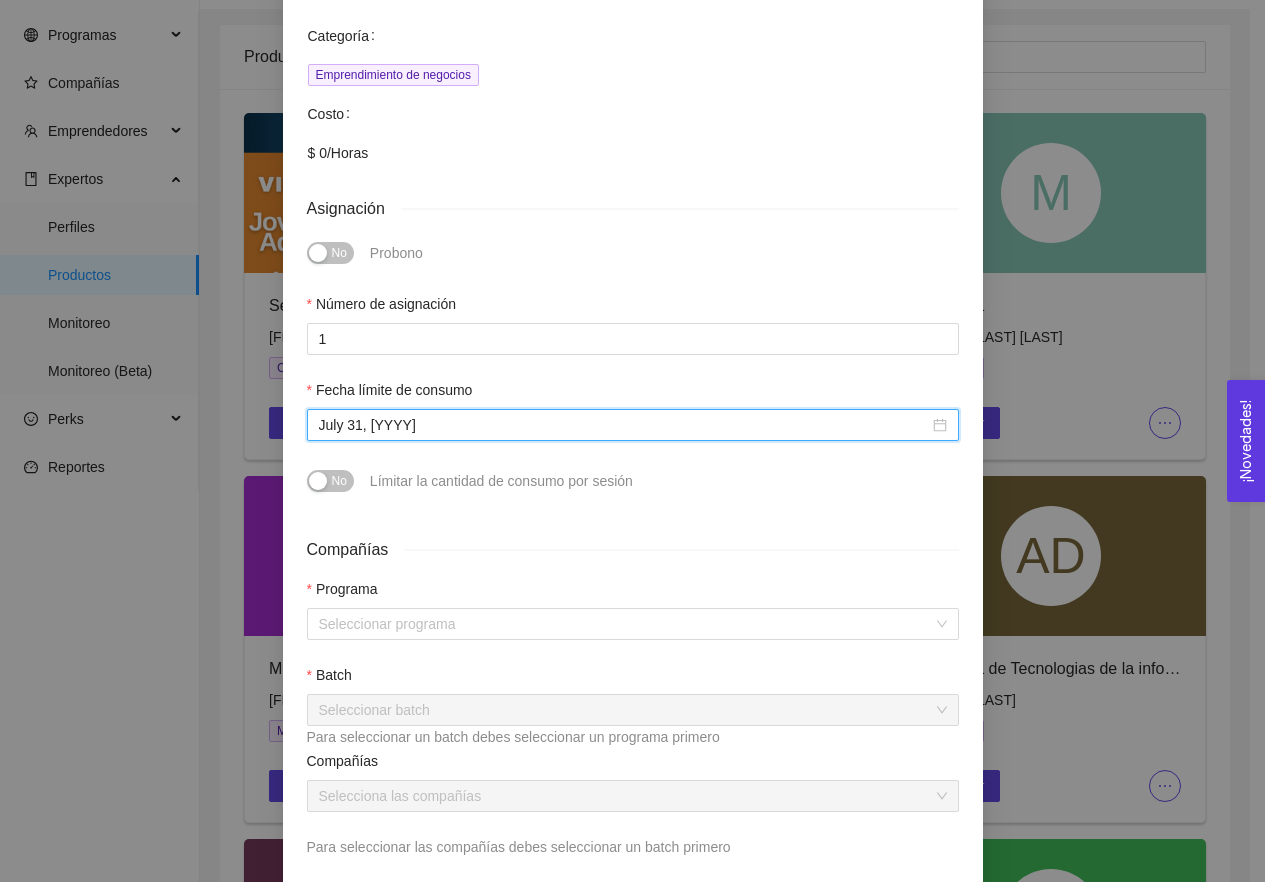 scroll, scrollTop: 373, scrollLeft: 0, axis: vertical 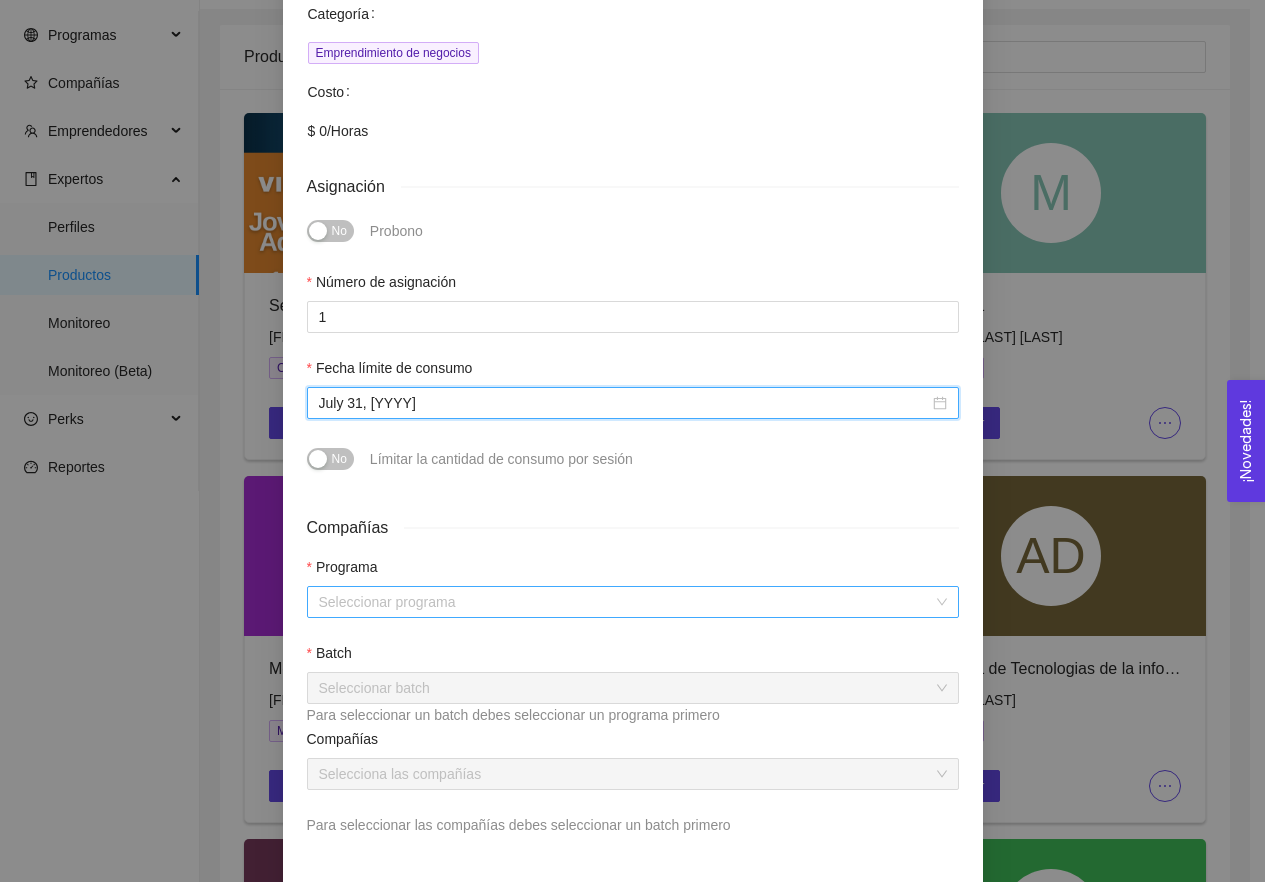 click at bounding box center [626, 602] 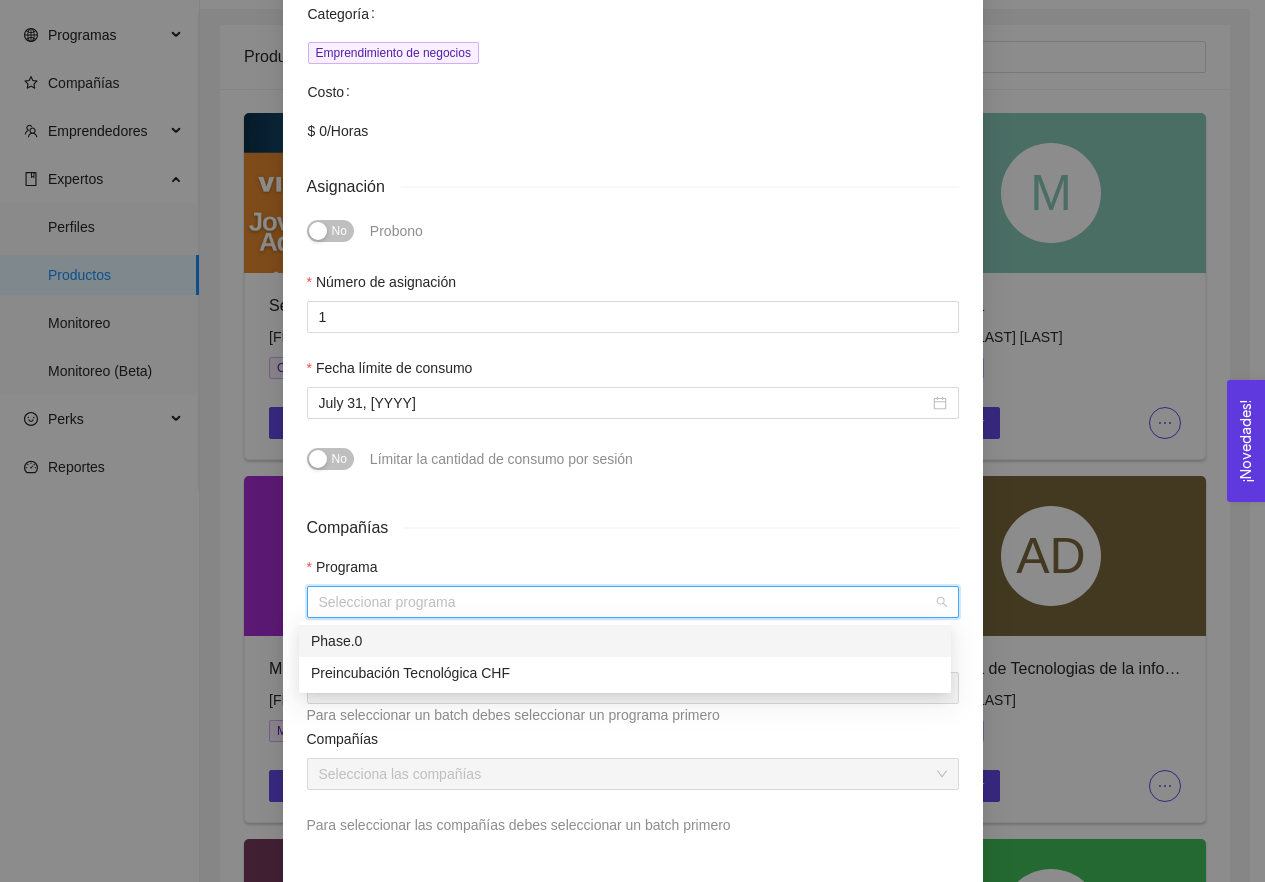 click on "Phase.0" at bounding box center (625, 641) 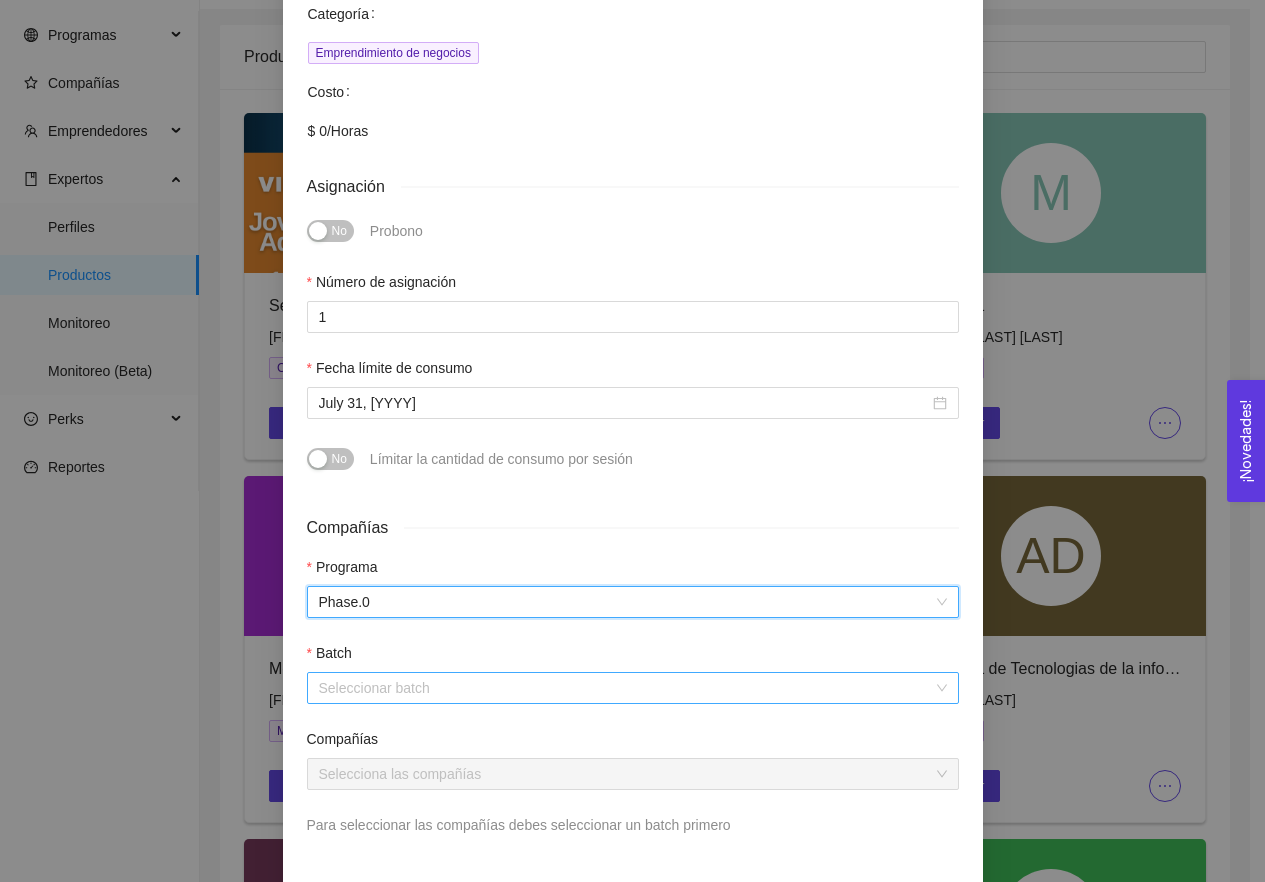 click at bounding box center (626, 688) 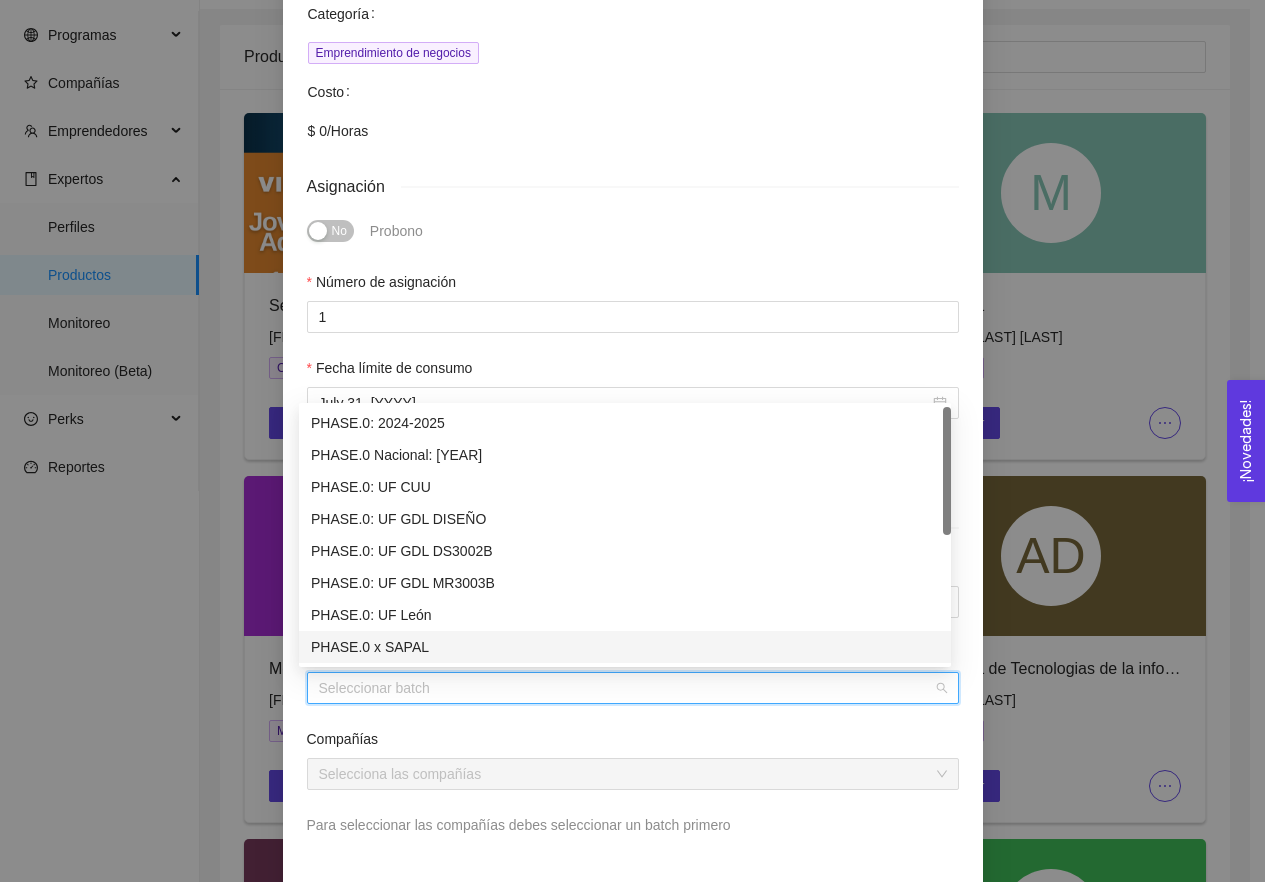 click on "PHASE.0 x SAPAL" at bounding box center (625, 647) 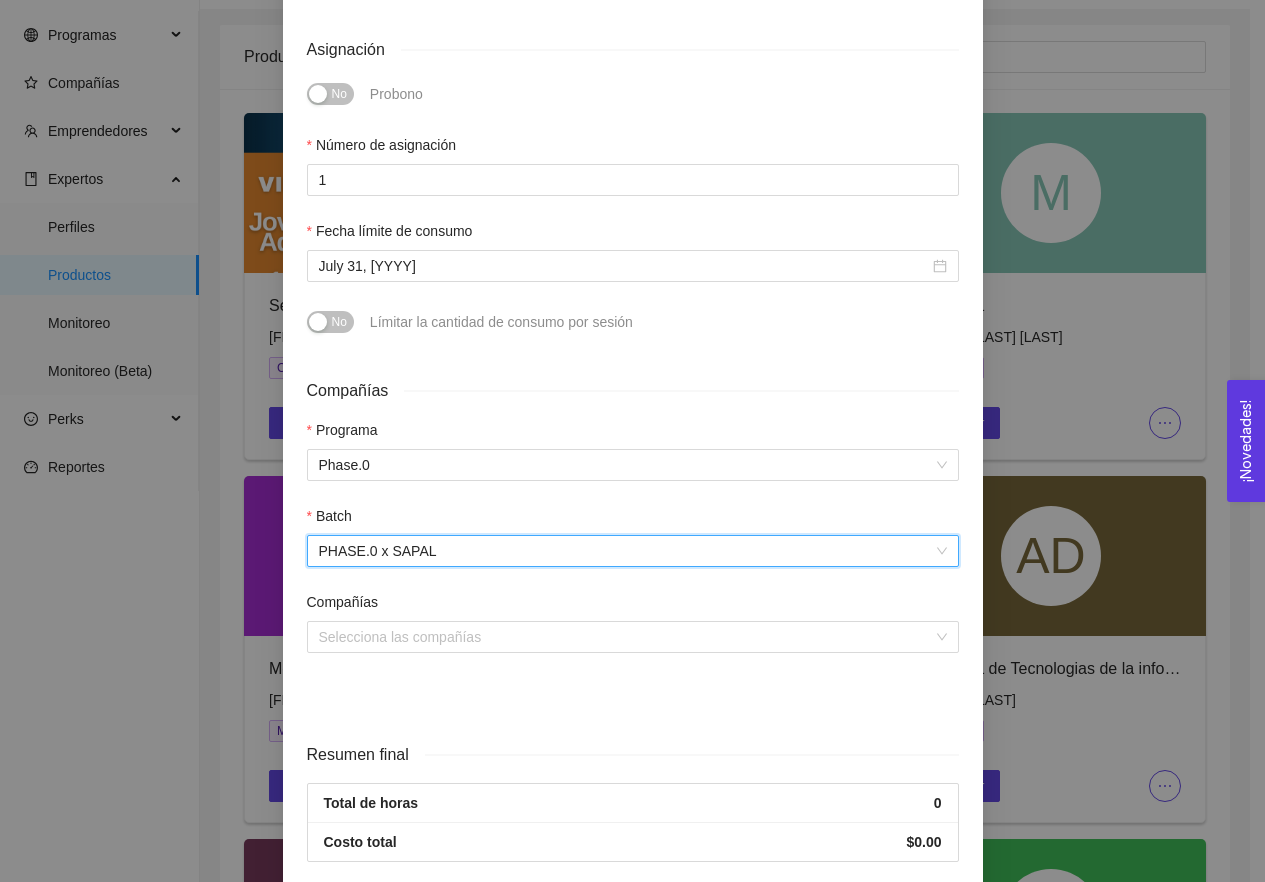 scroll, scrollTop: 537, scrollLeft: 0, axis: vertical 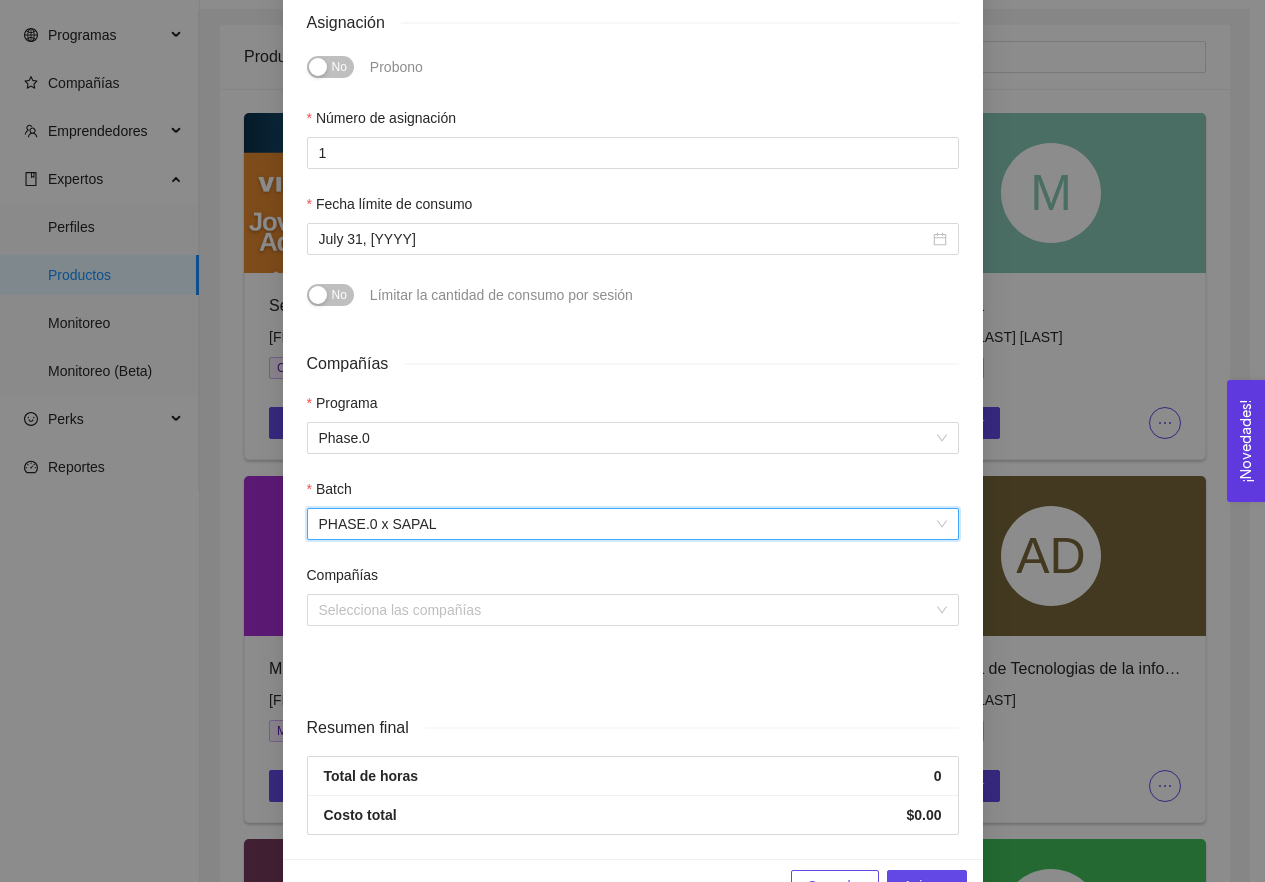 click on "Compañías" at bounding box center (633, 493) 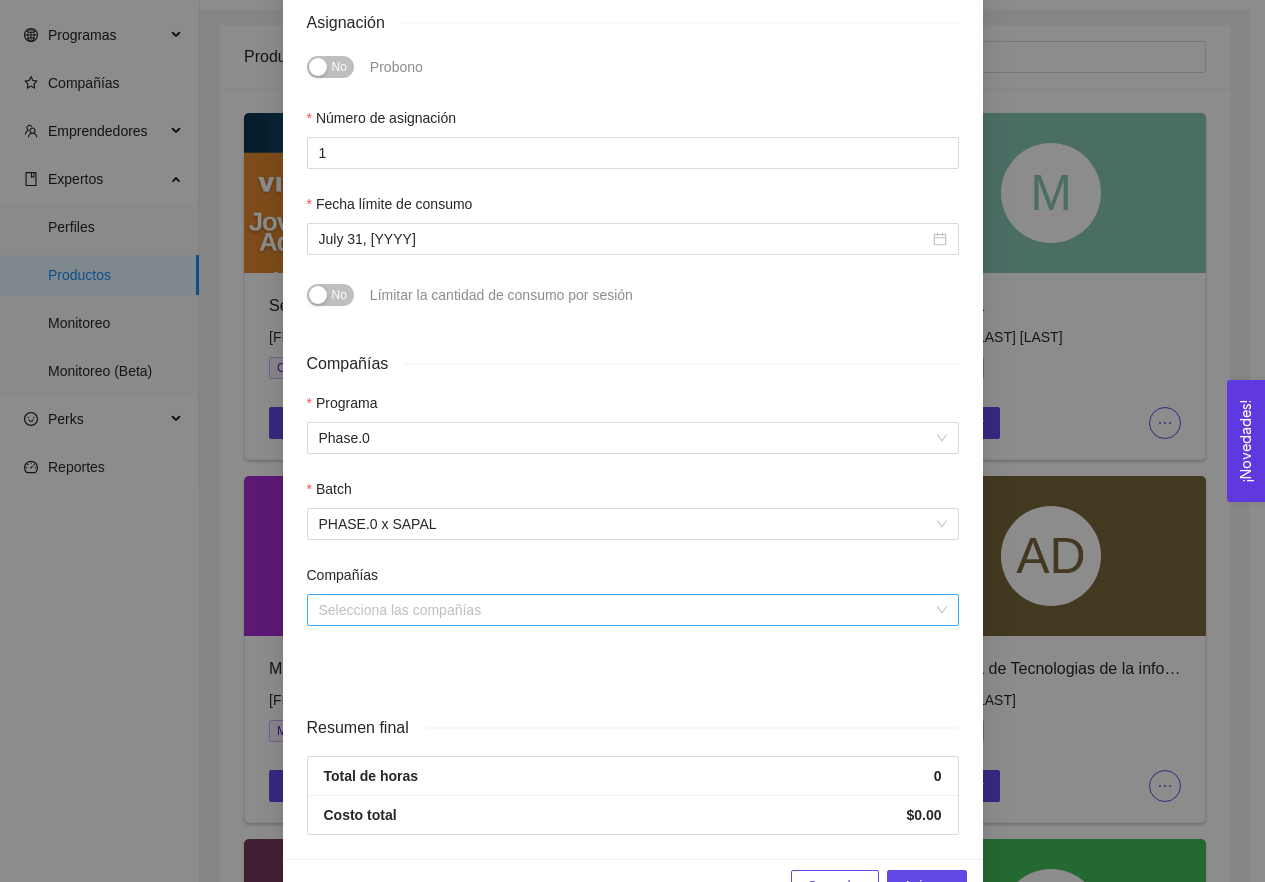 click at bounding box center (626, 610) 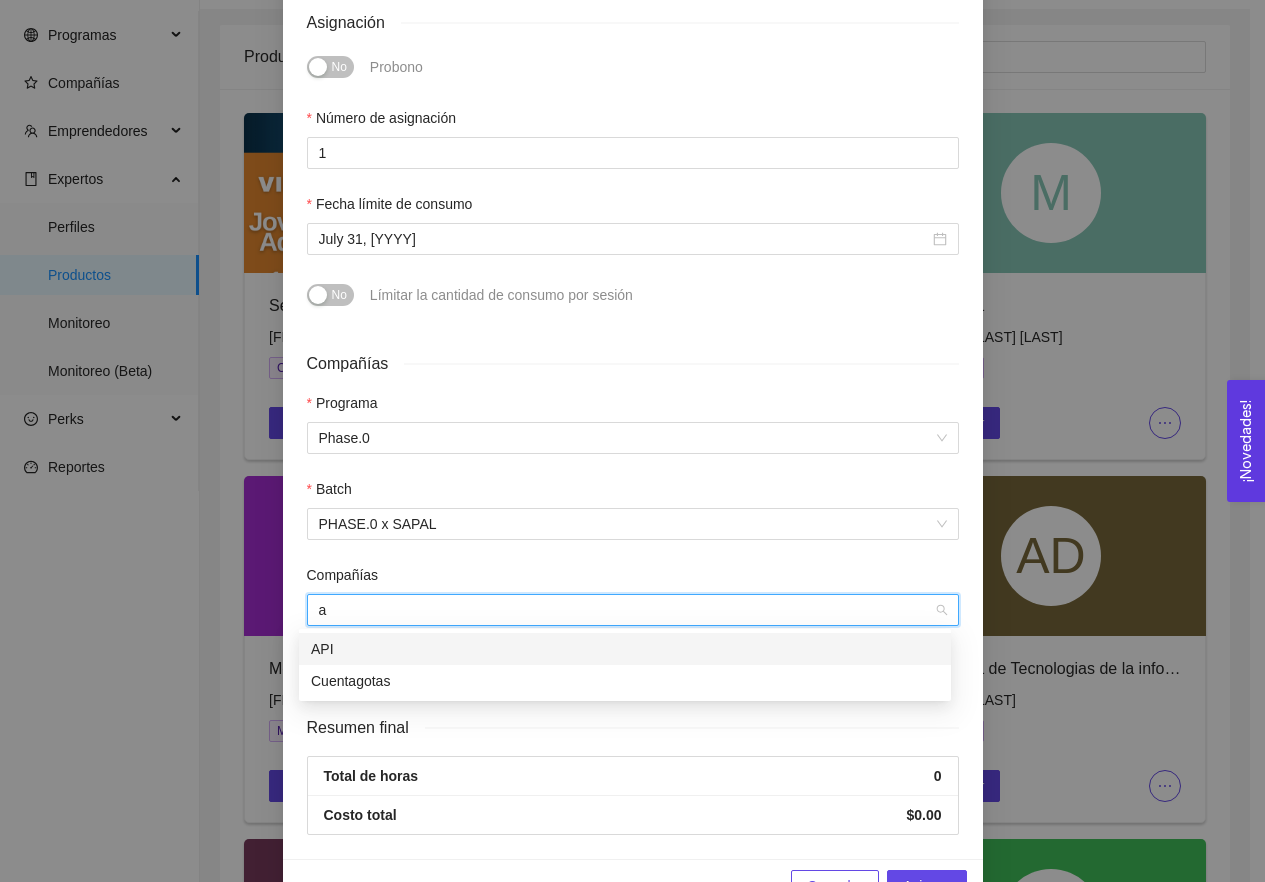 click on "API" at bounding box center [0, 0] 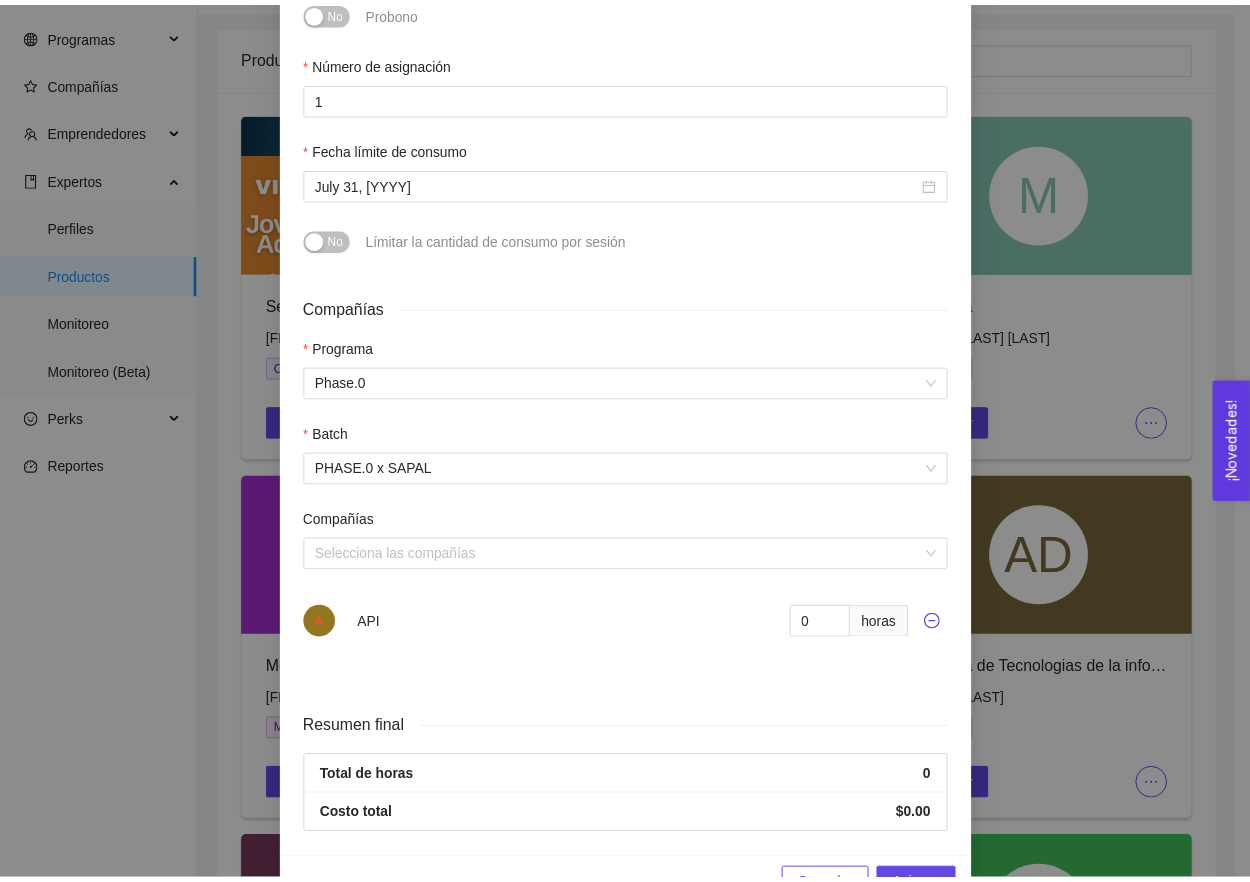 scroll, scrollTop: 646, scrollLeft: 0, axis: vertical 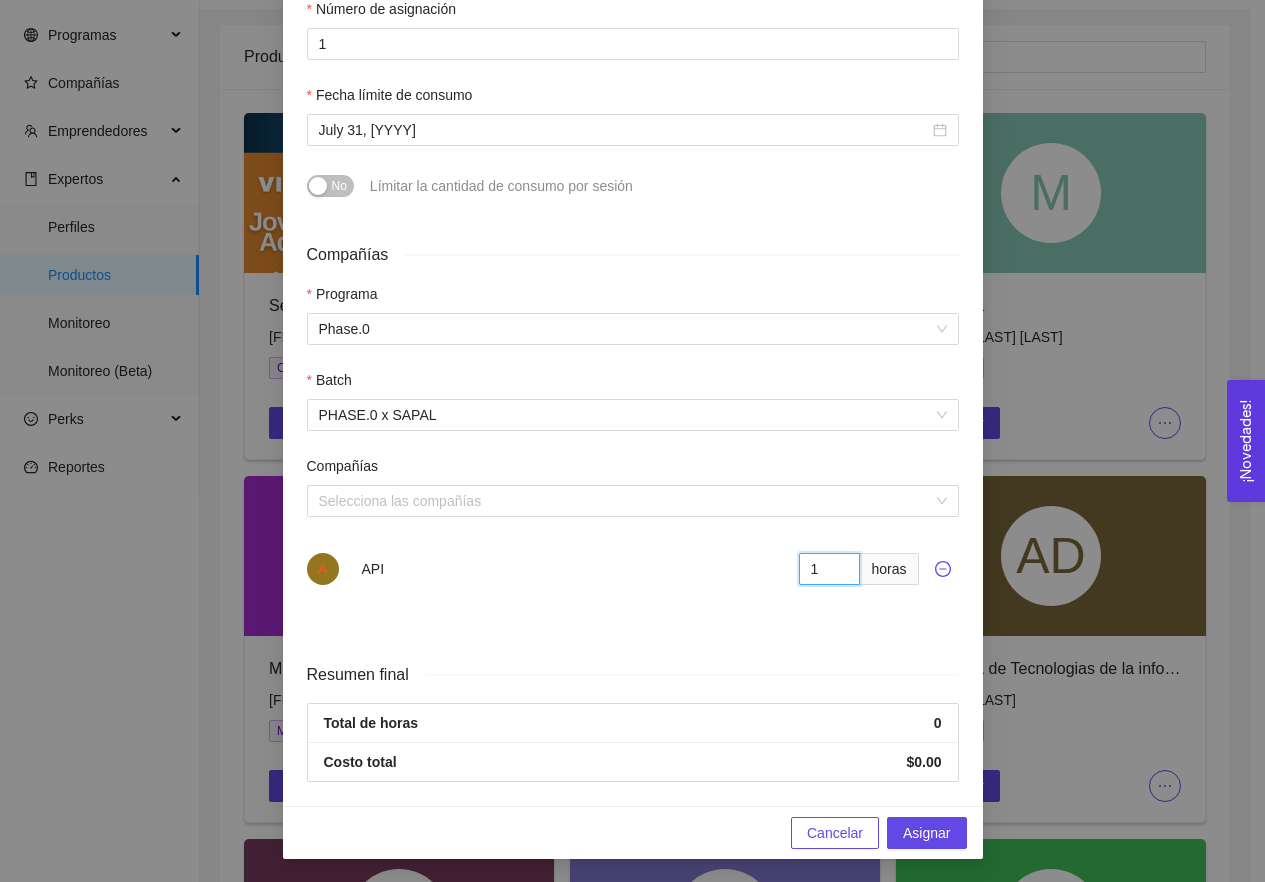 click on "1" at bounding box center [830, 569] 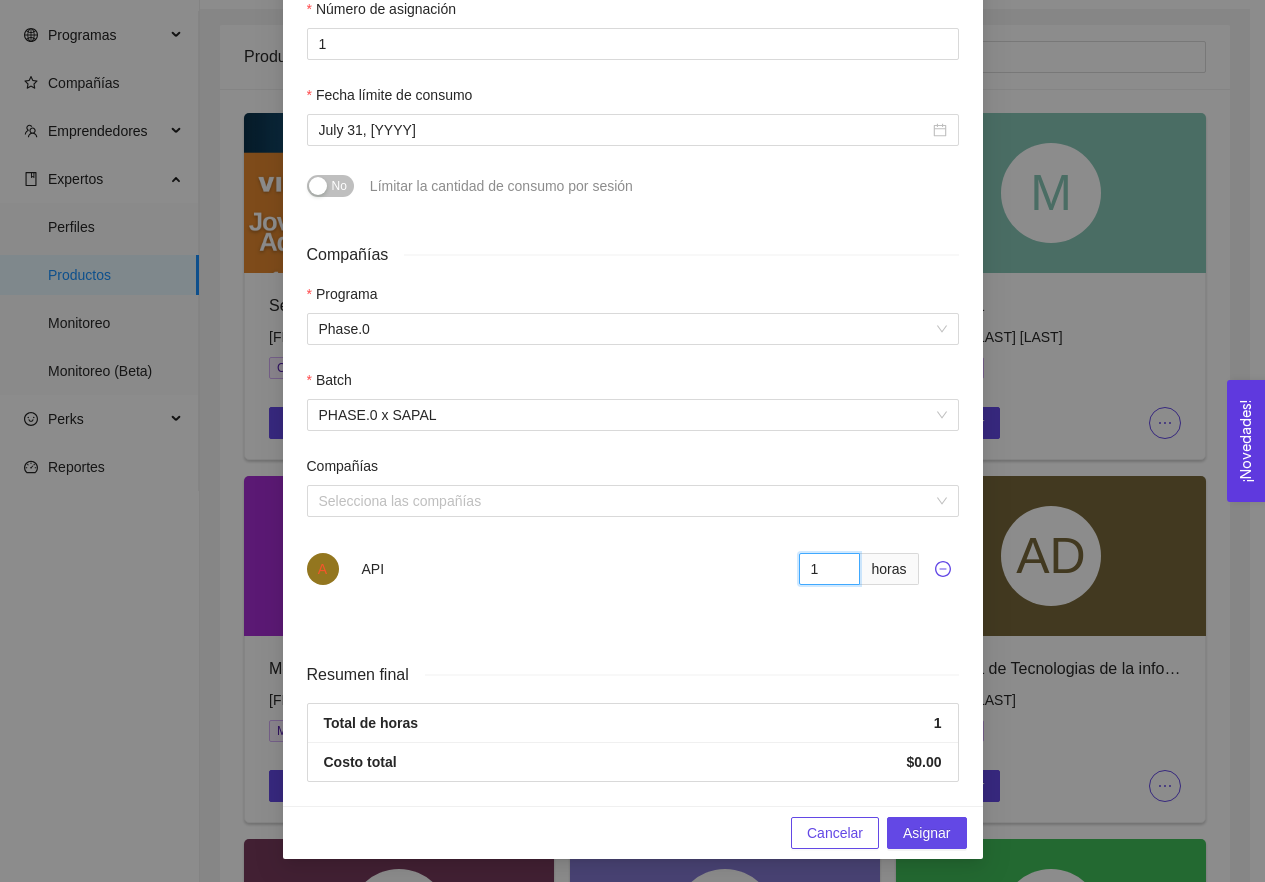 type on "2" 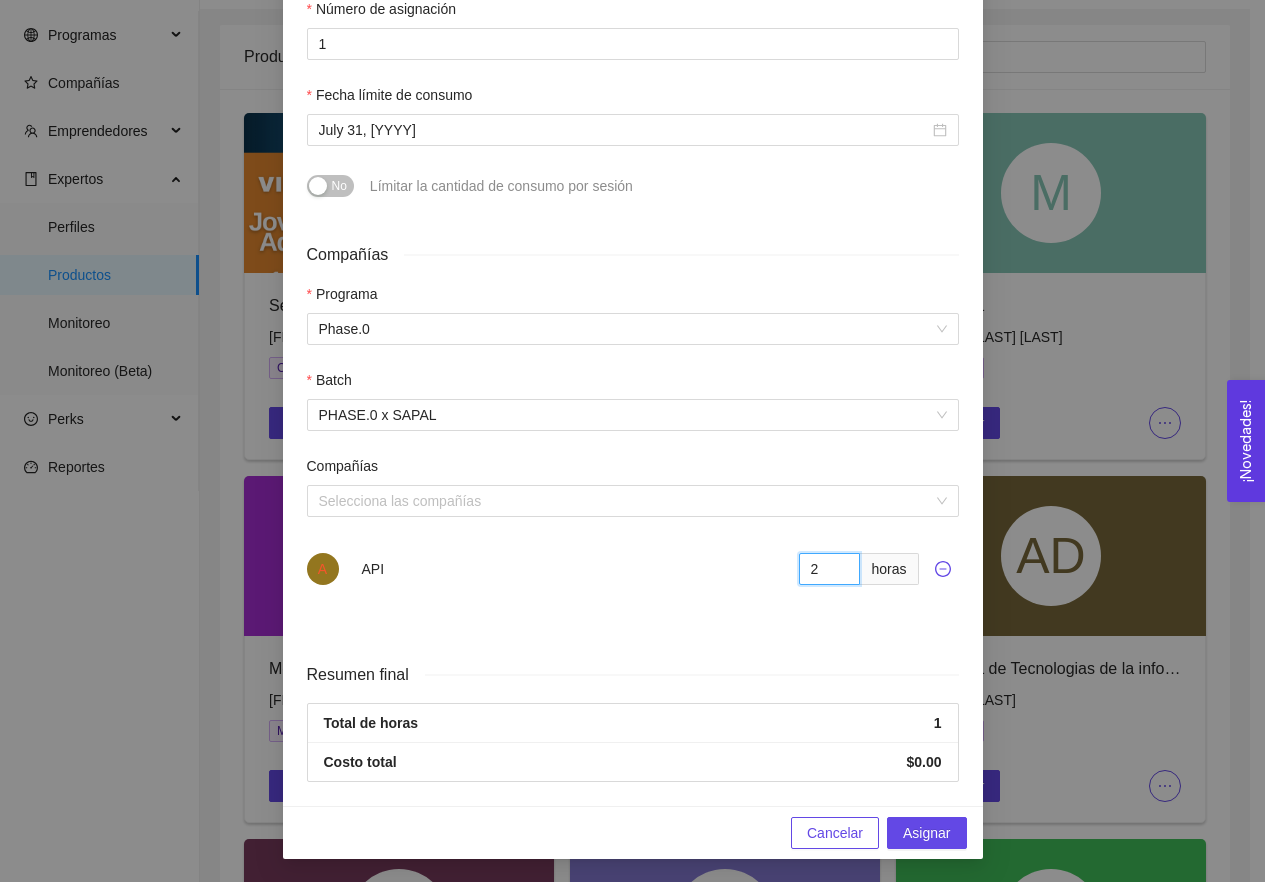 click on "2" at bounding box center (830, 569) 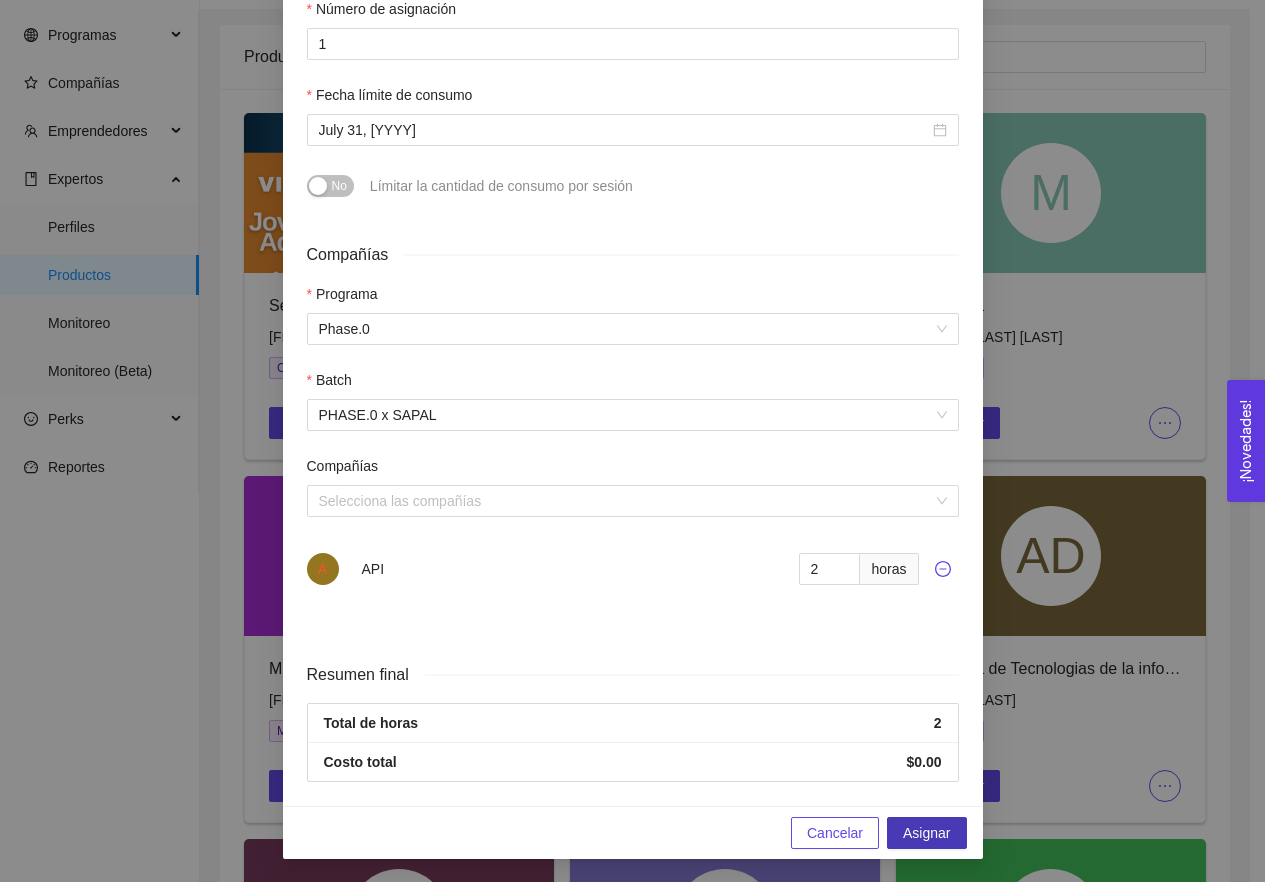 click on "Asignar" at bounding box center [926, 833] 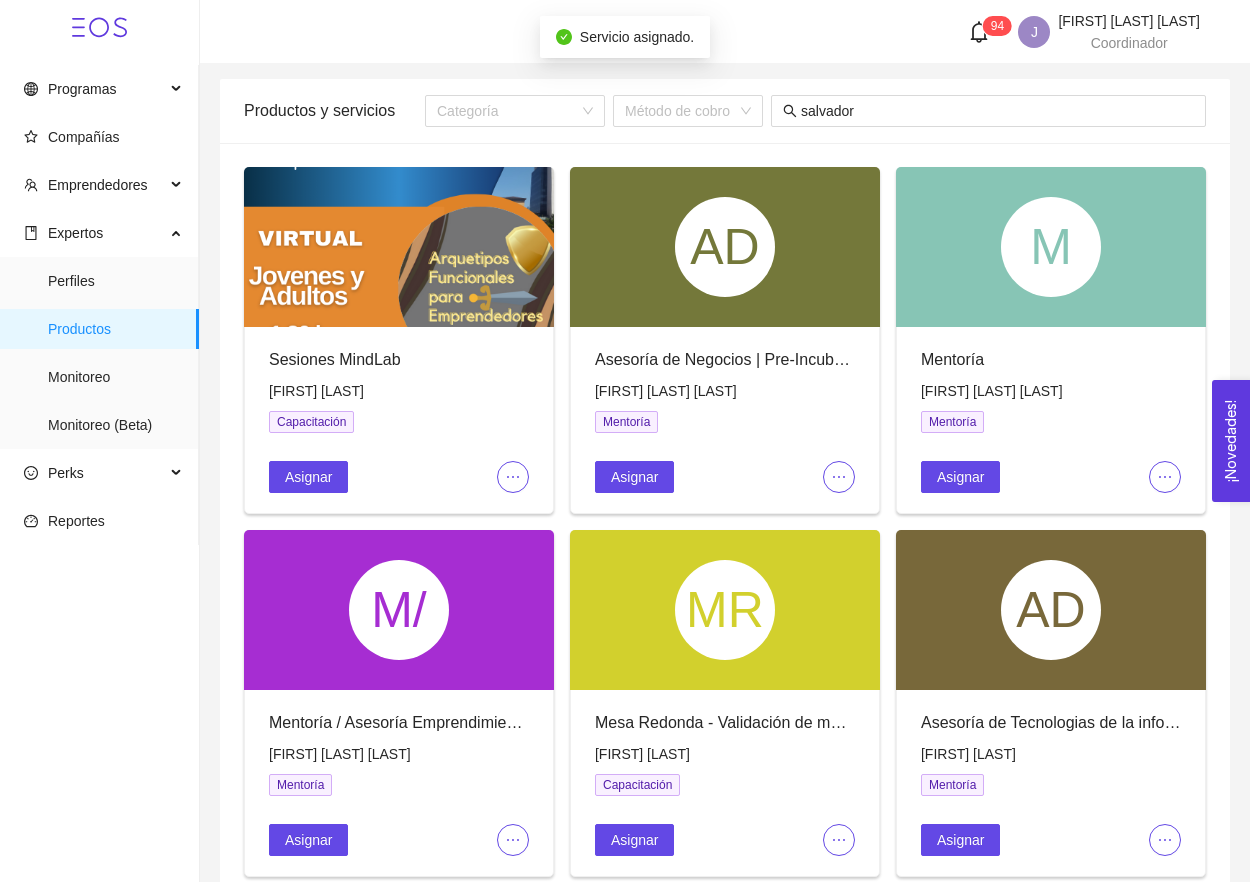 scroll, scrollTop: 0, scrollLeft: 0, axis: both 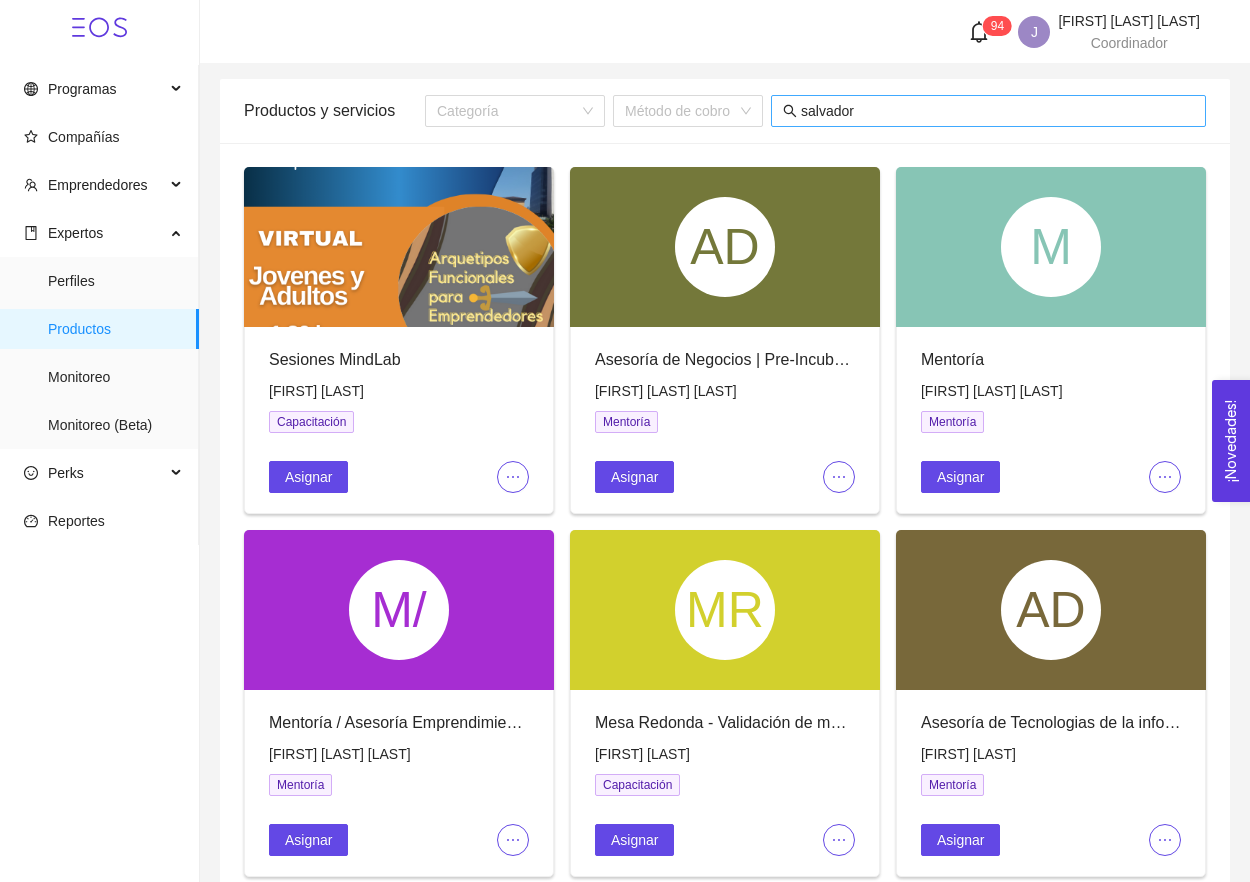 click on "salvador" at bounding box center [997, 111] 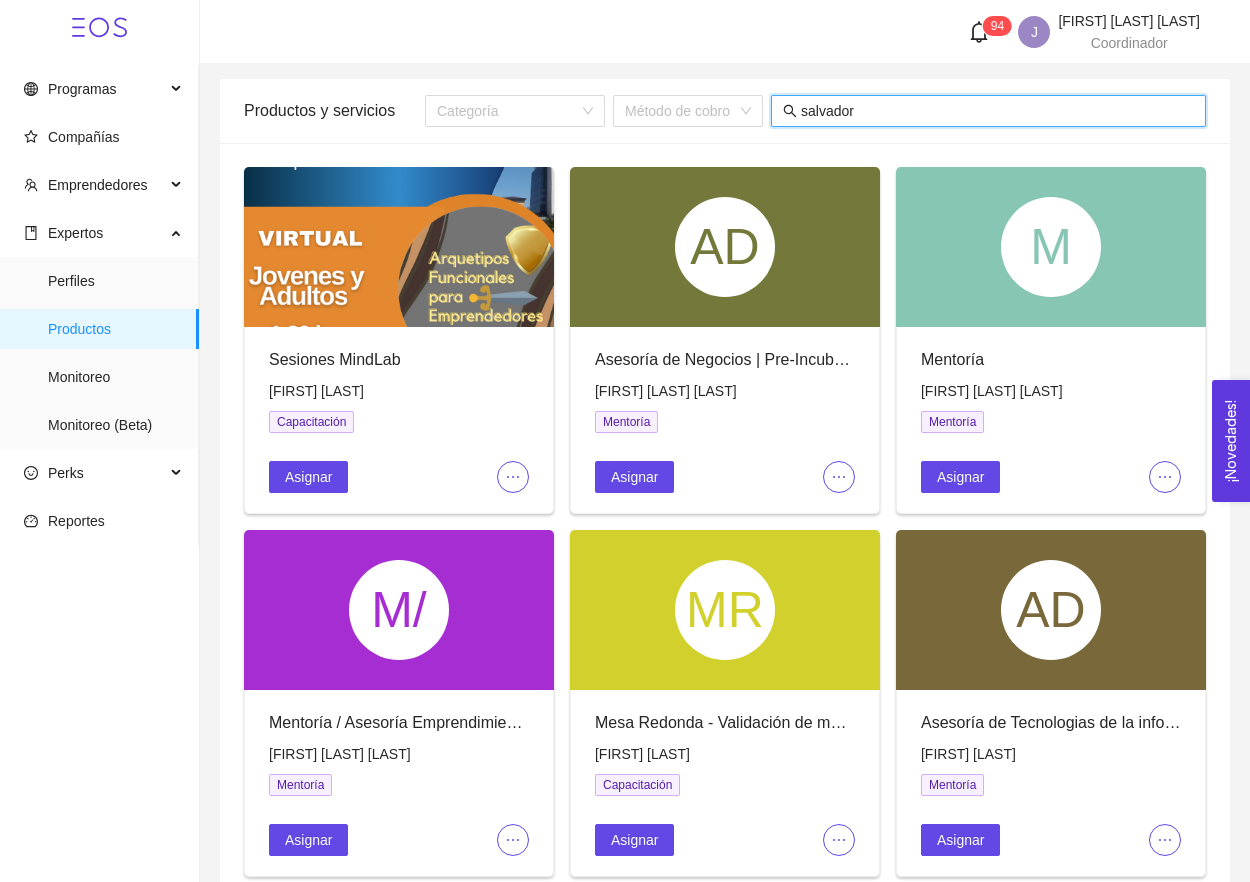 click on "salvador" at bounding box center (997, 111) 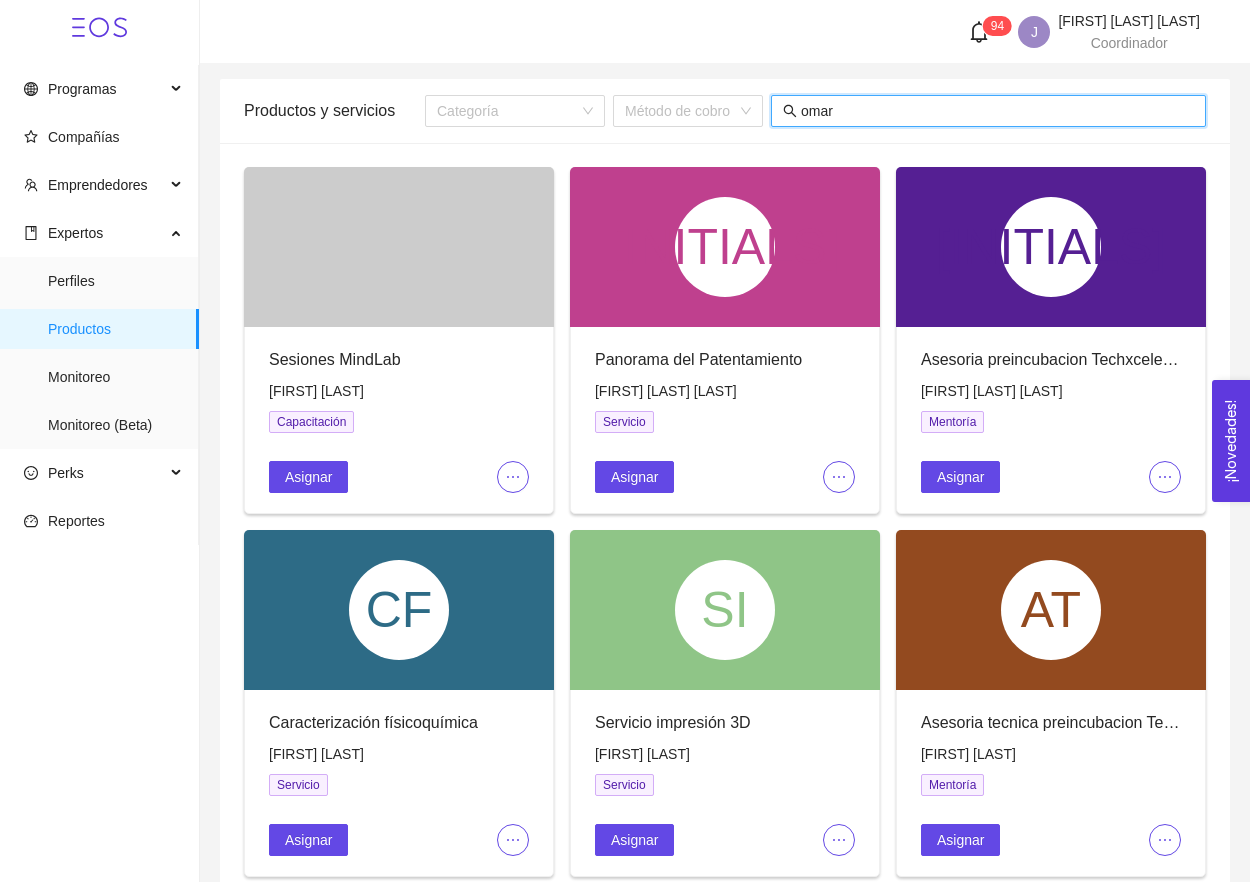 scroll, scrollTop: 0, scrollLeft: 0, axis: both 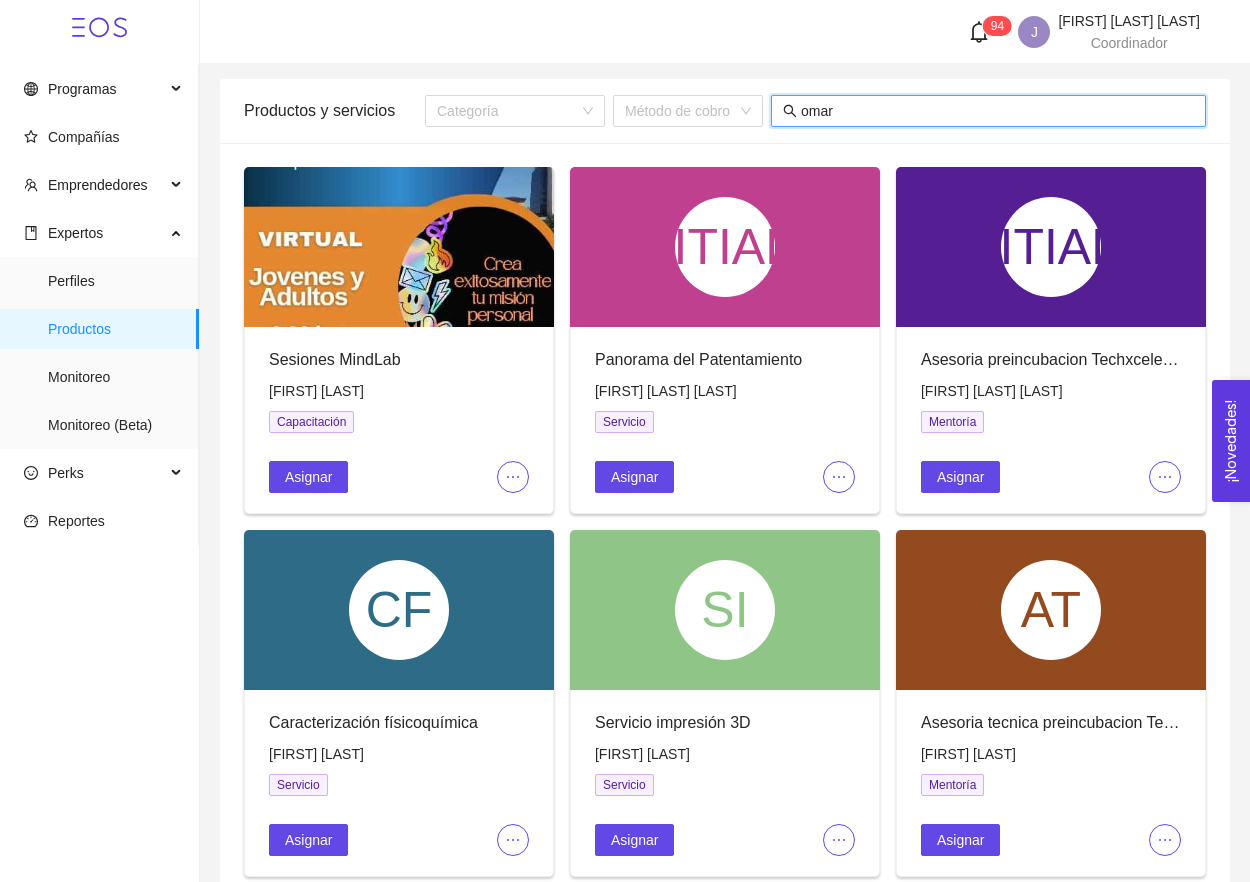 click on "omar" at bounding box center [997, 111] 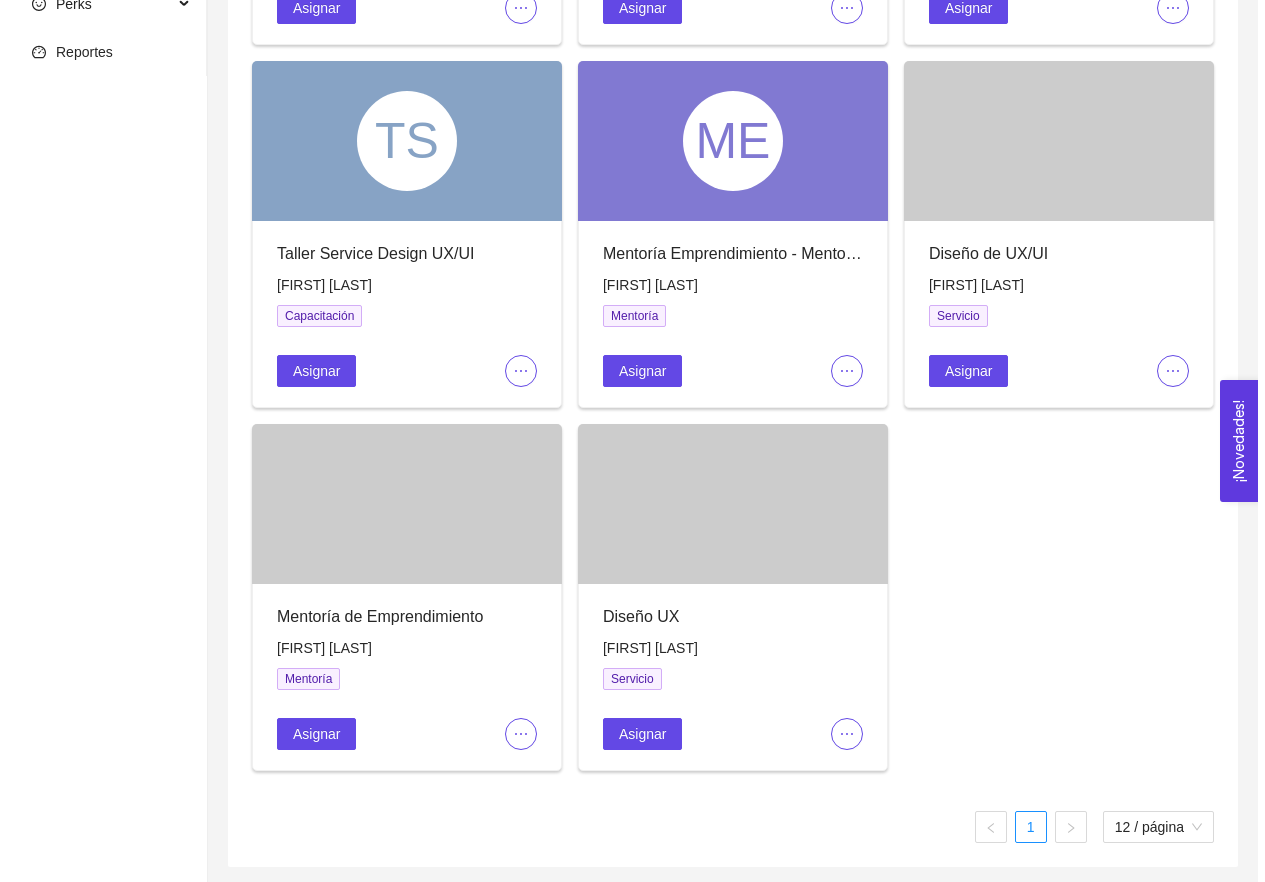 scroll, scrollTop: 469, scrollLeft: 0, axis: vertical 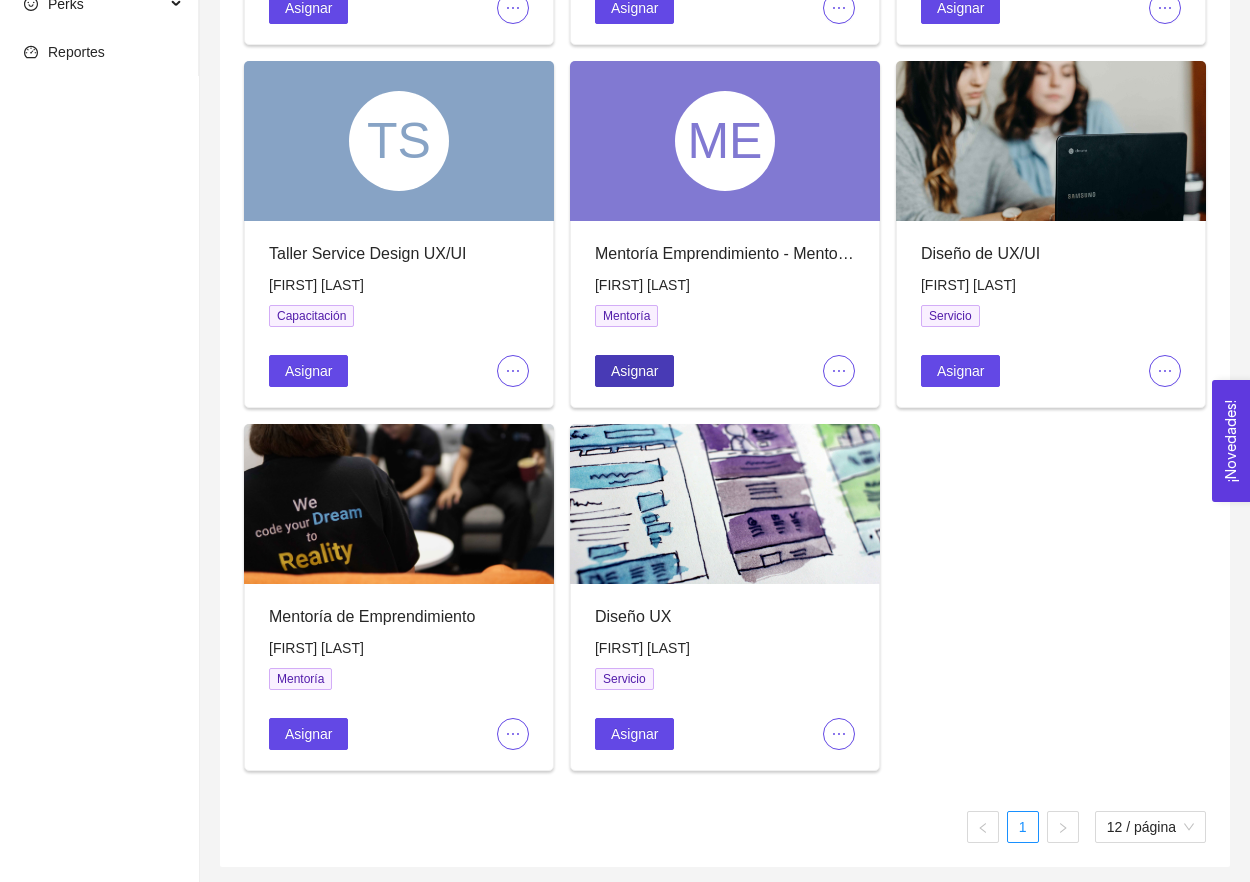 click on "Asignar" at bounding box center [308, 8] 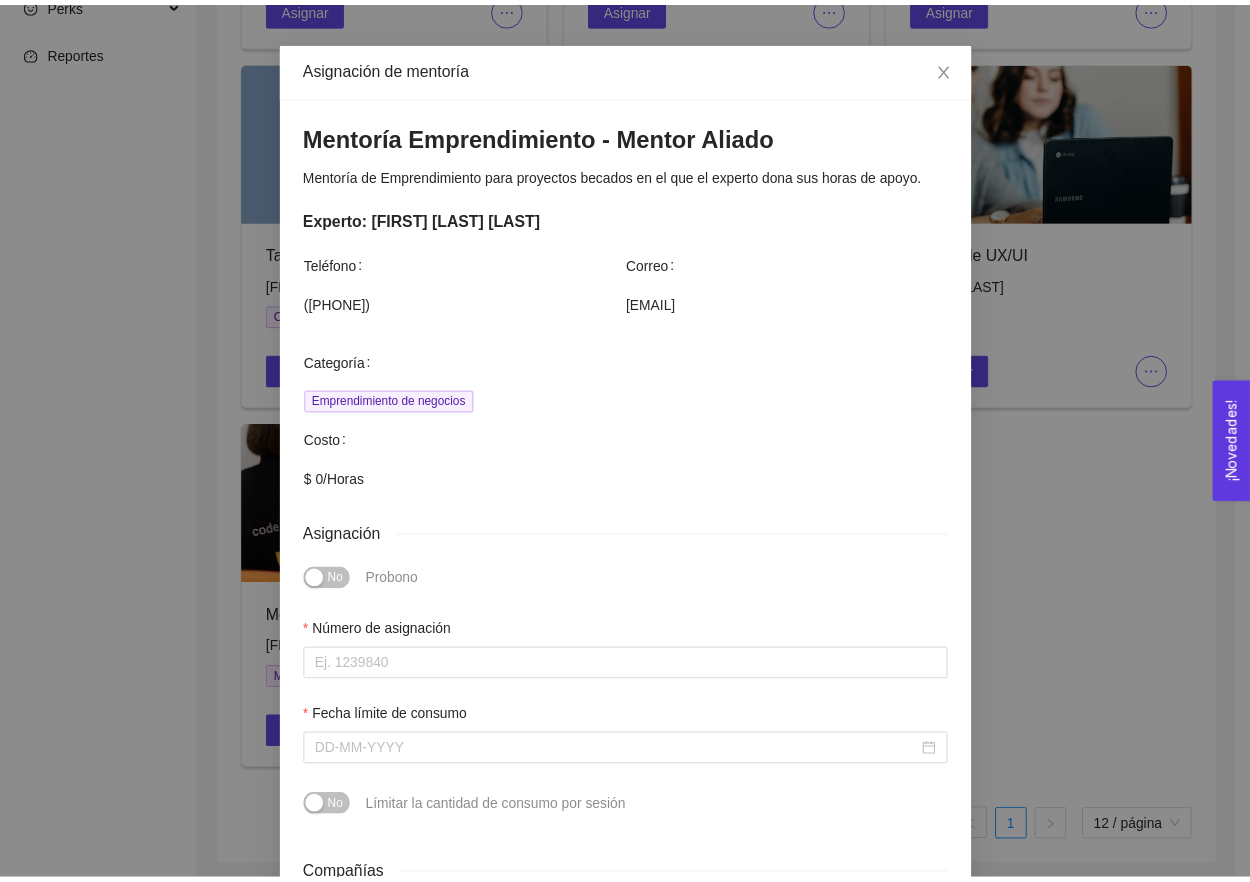 scroll, scrollTop: 95, scrollLeft: 0, axis: vertical 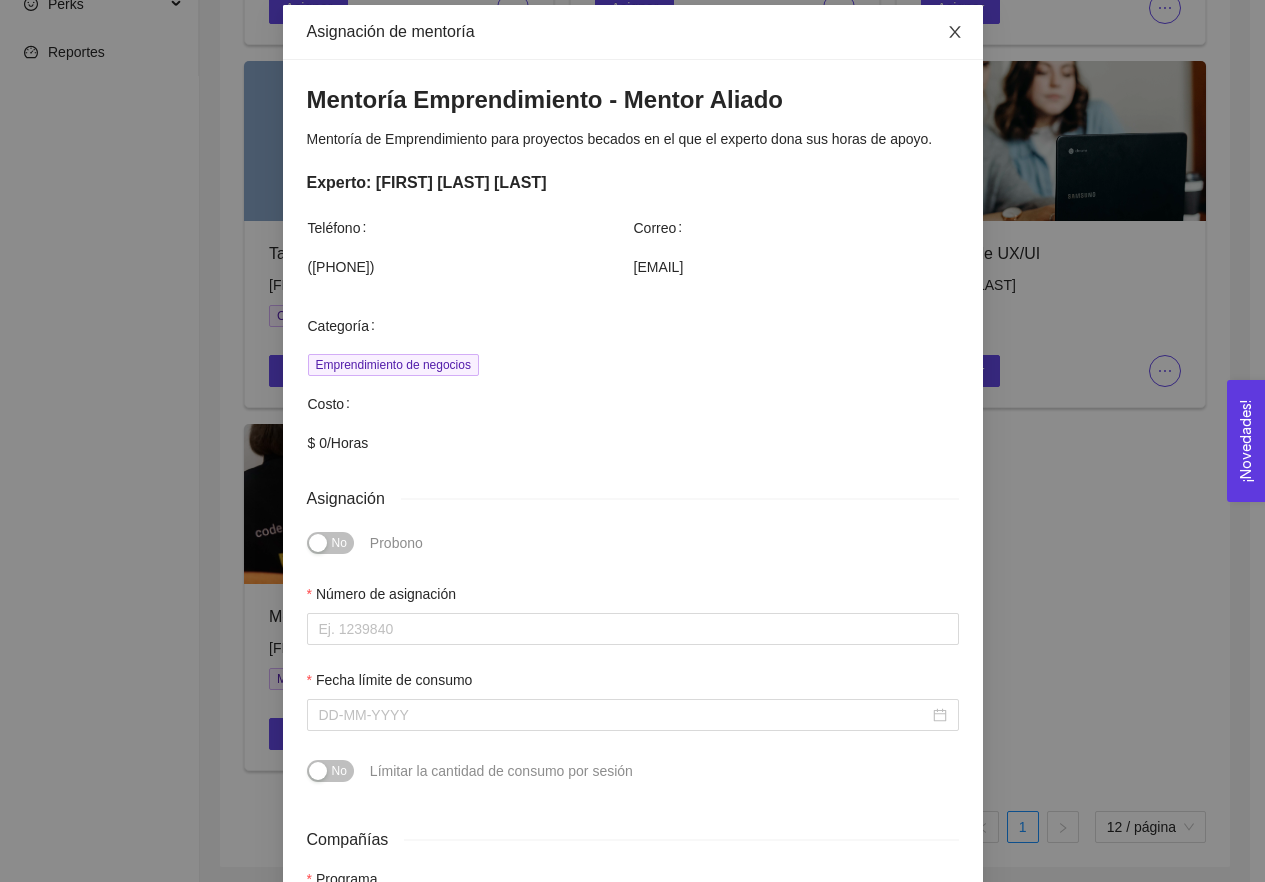 click at bounding box center (955, 33) 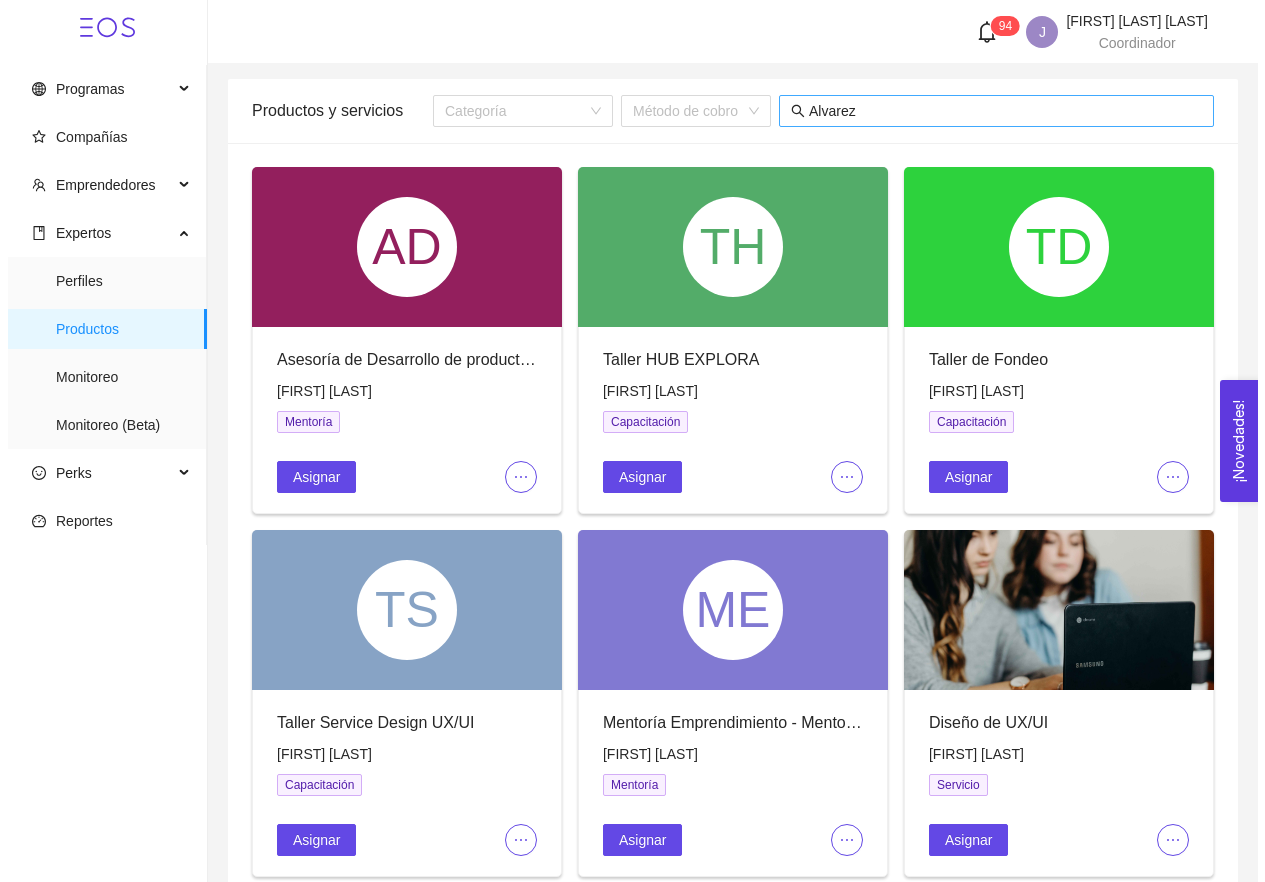scroll, scrollTop: 0, scrollLeft: 0, axis: both 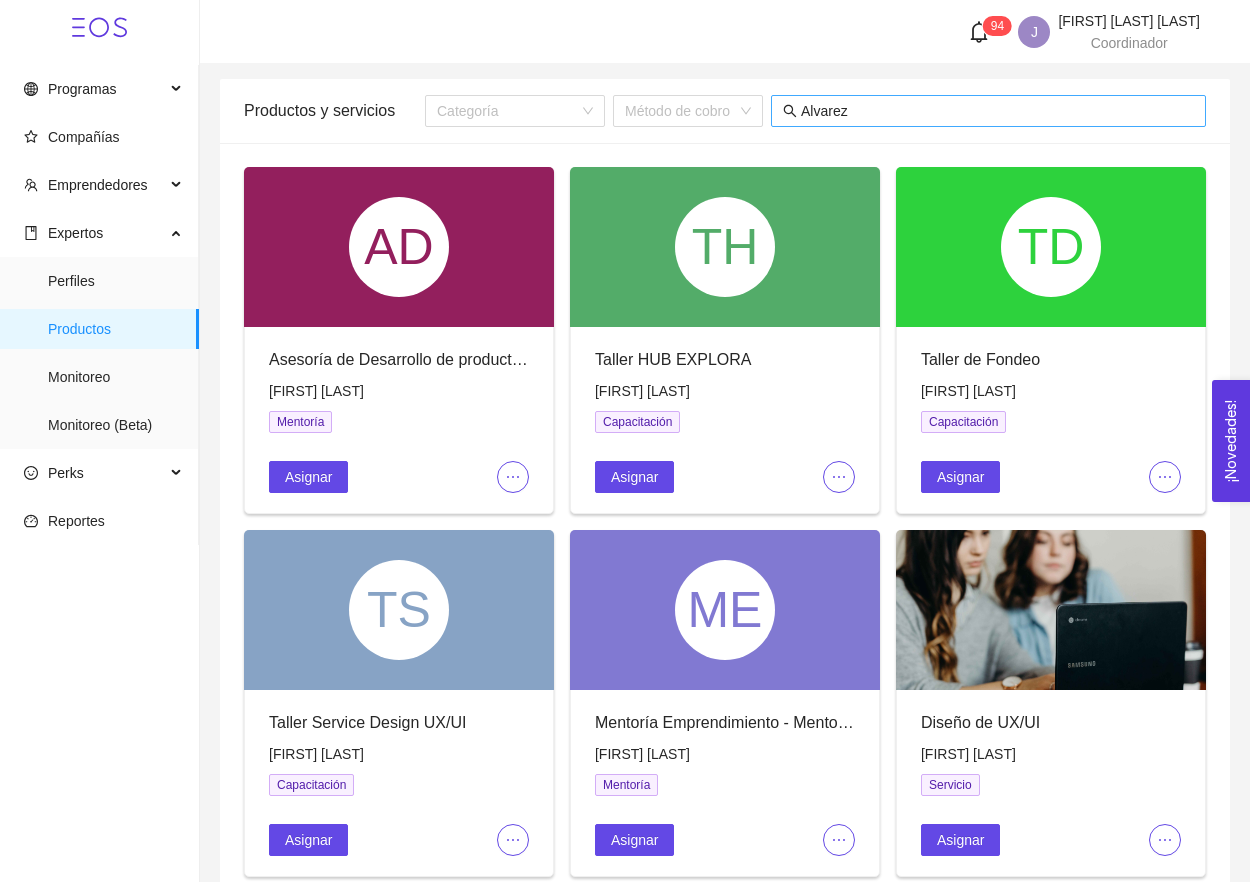 click on "Alvarez" at bounding box center [997, 111] 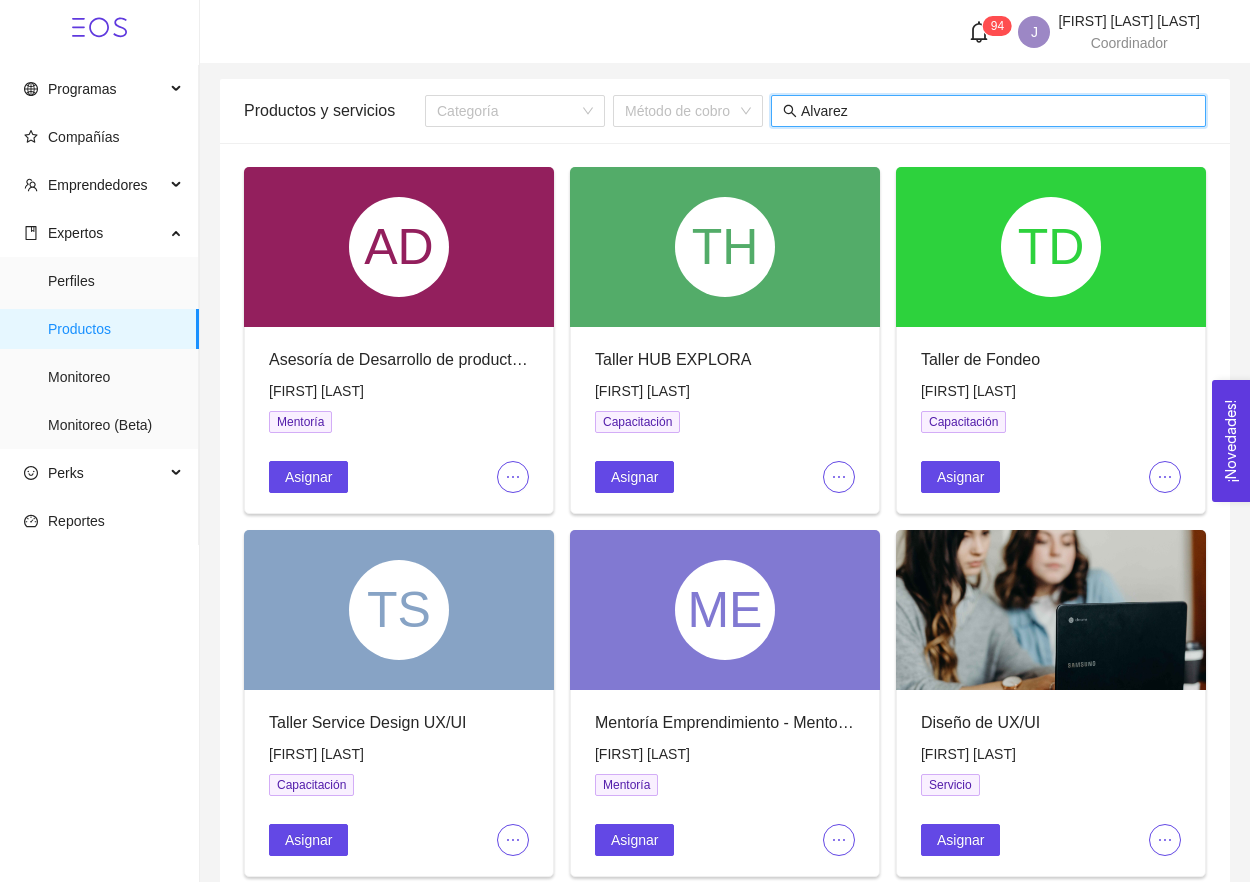 click on "Alvarez" at bounding box center (997, 111) 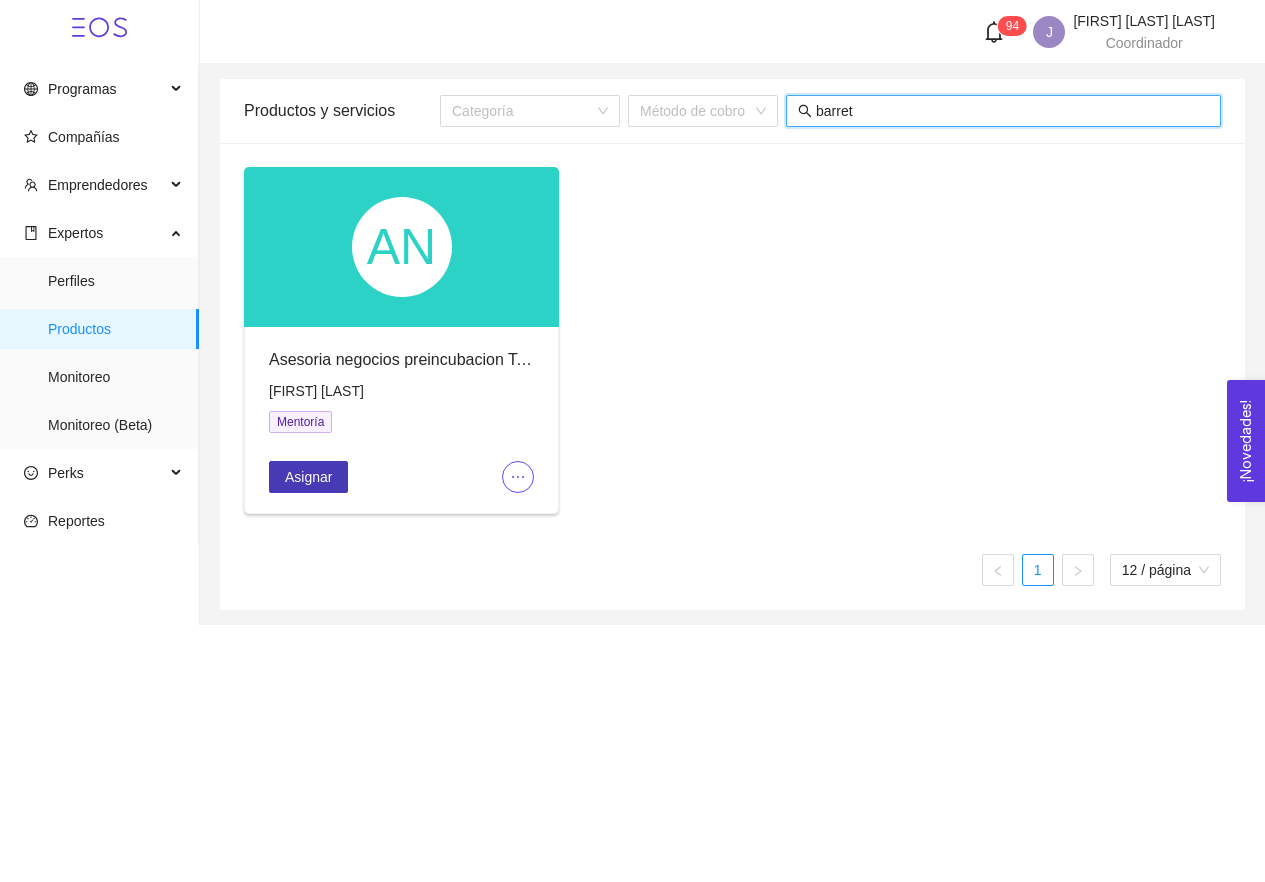 type on "barret" 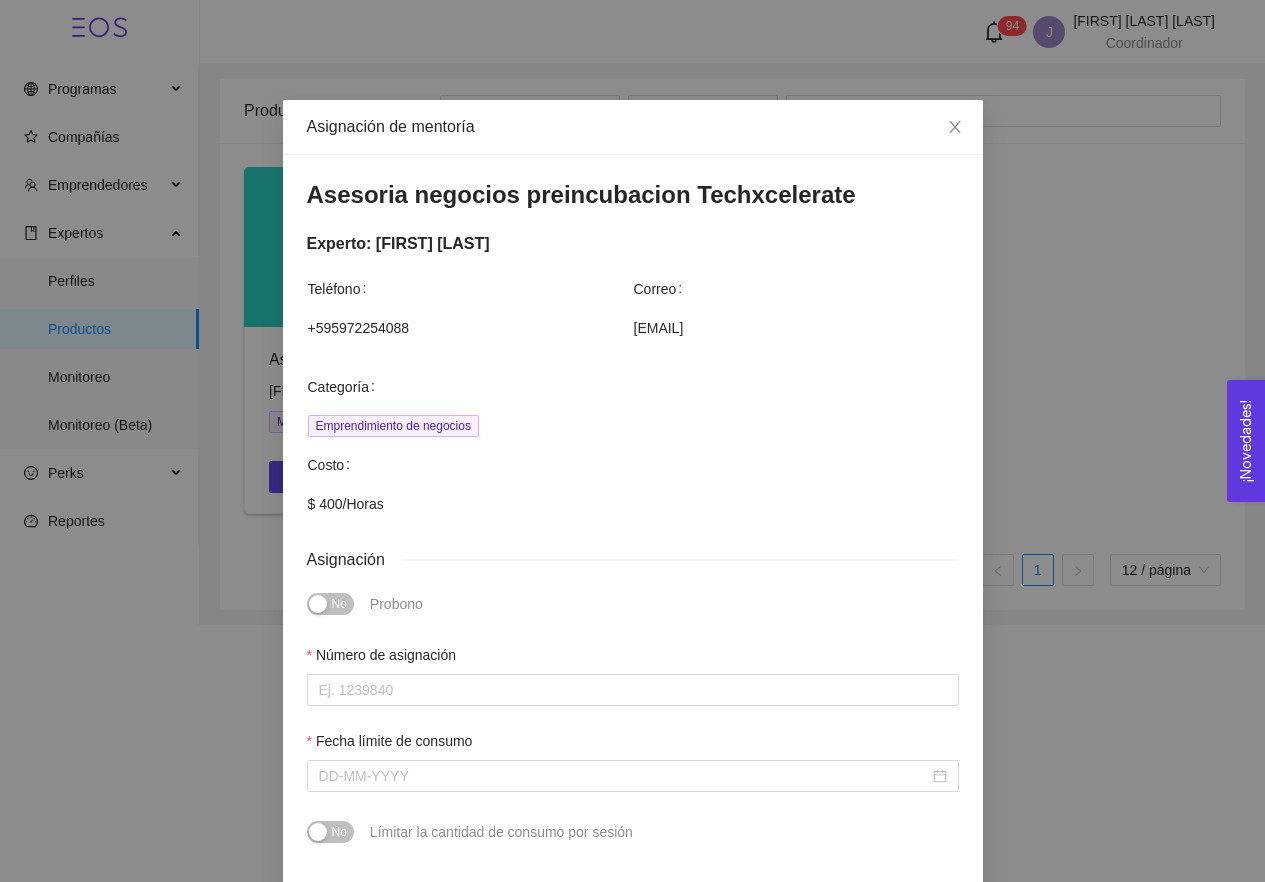 scroll, scrollTop: 0, scrollLeft: 0, axis: both 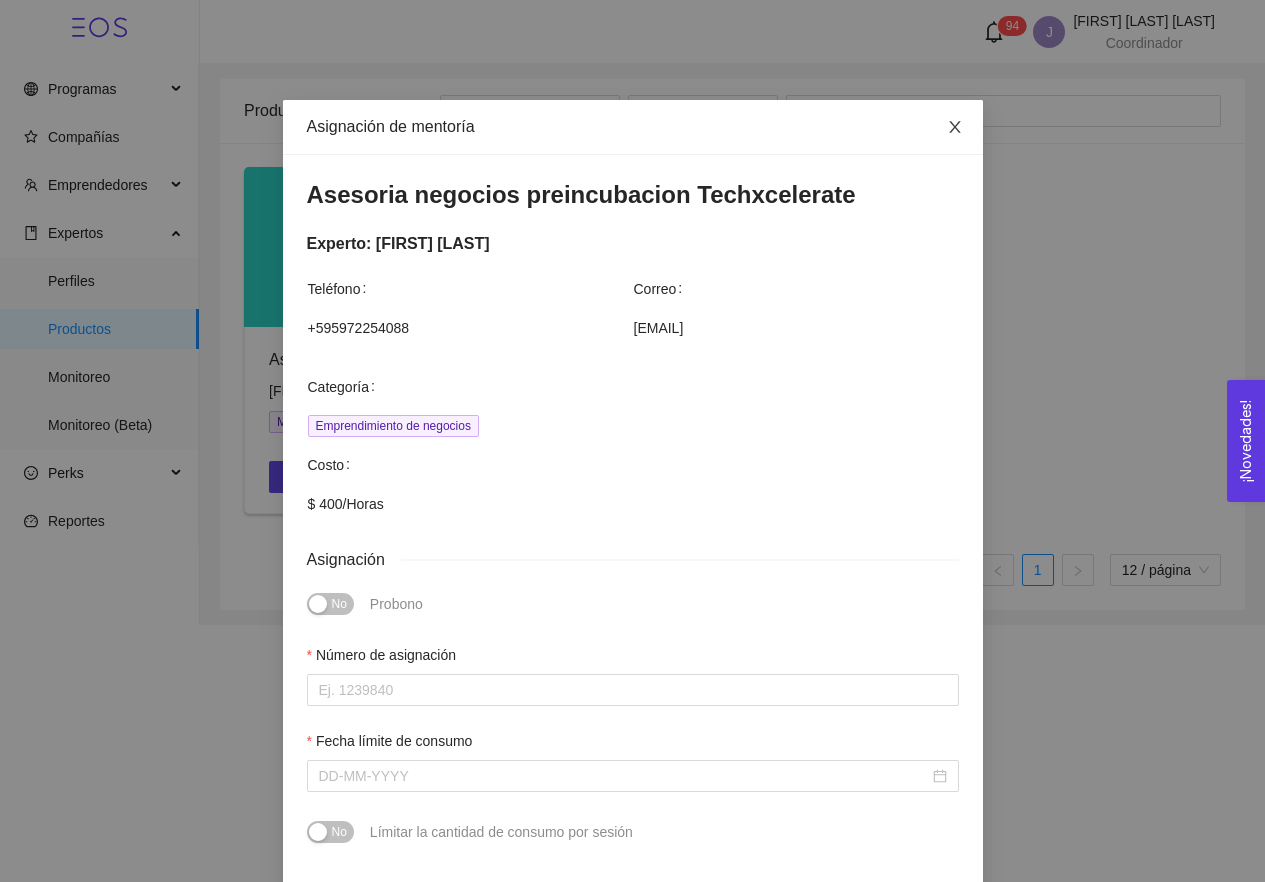 click at bounding box center [955, 127] 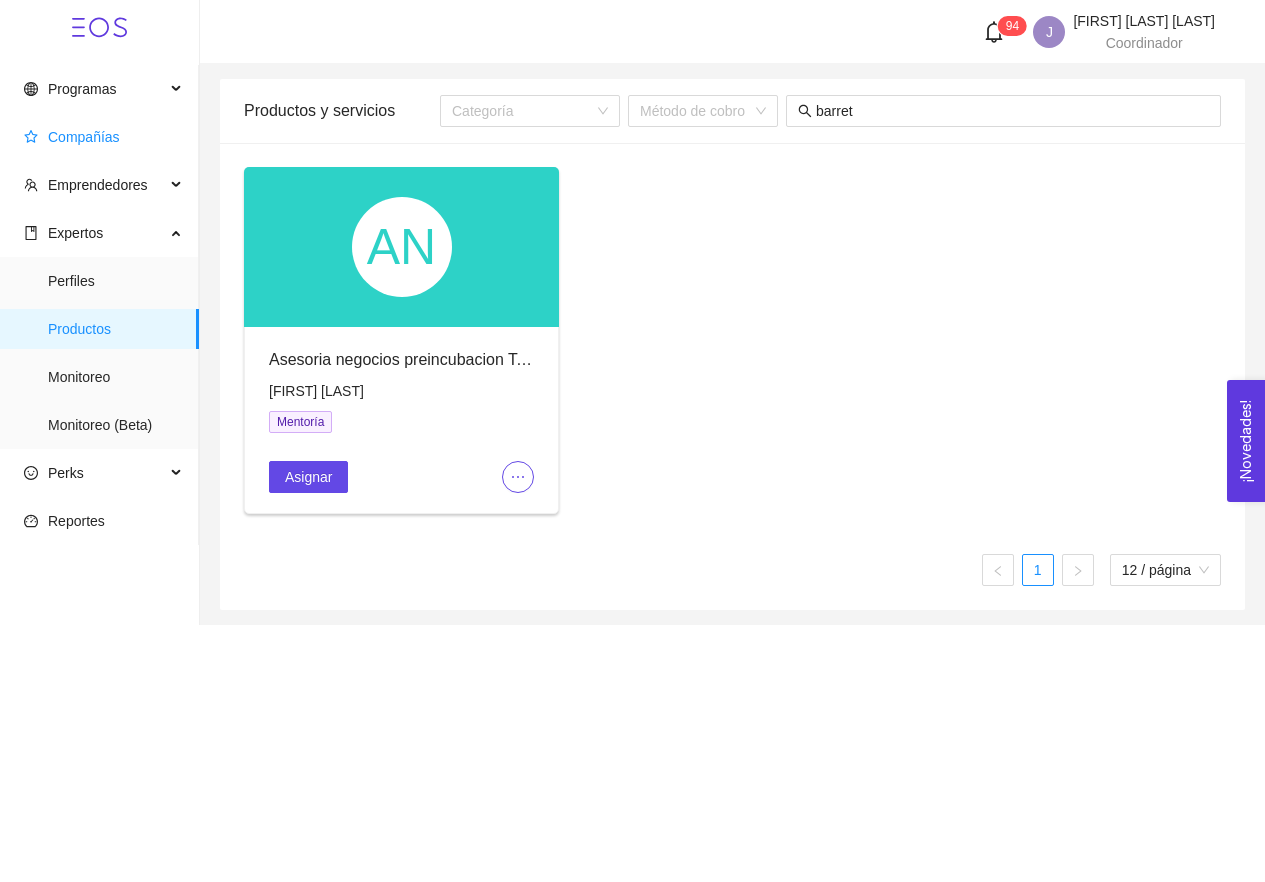 click on "Compañías" at bounding box center (84, 137) 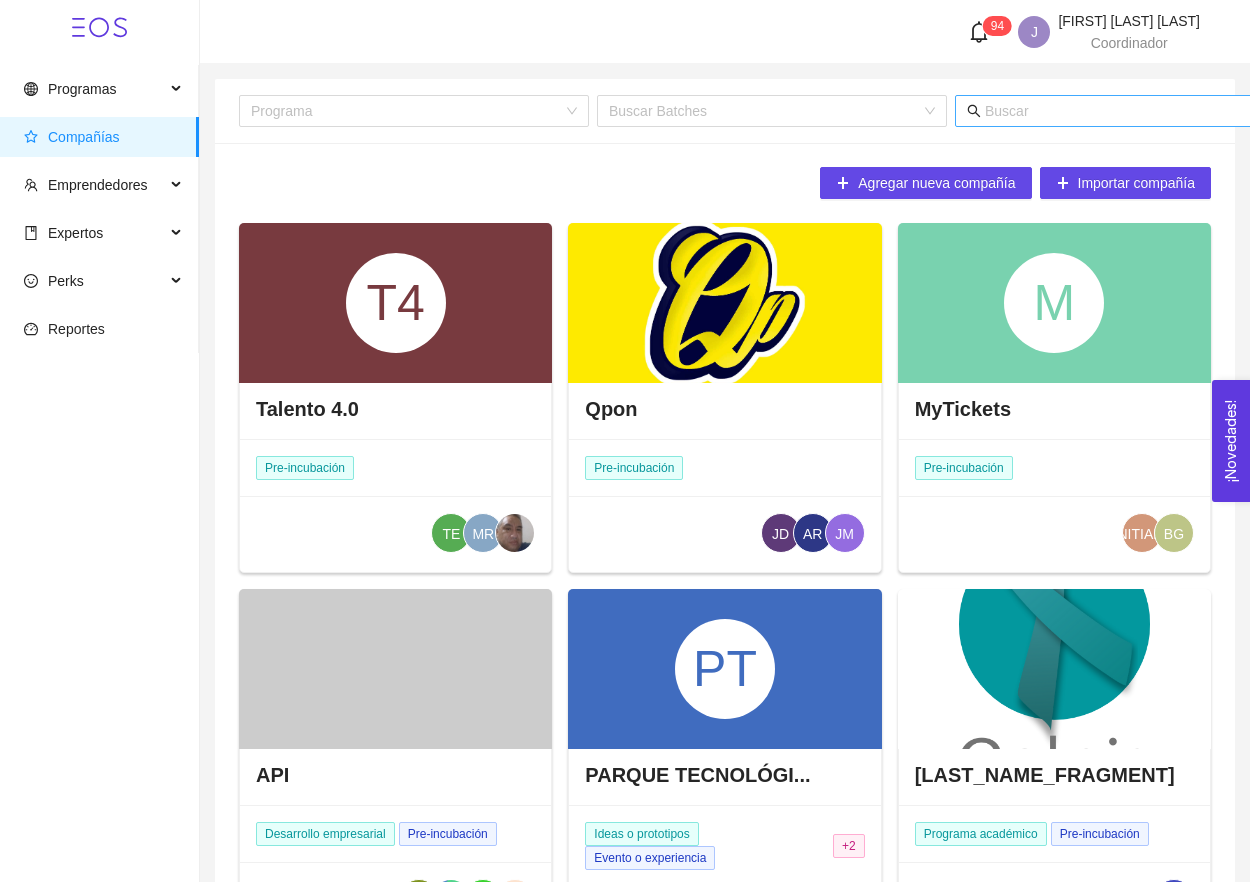 click at bounding box center [1172, 111] 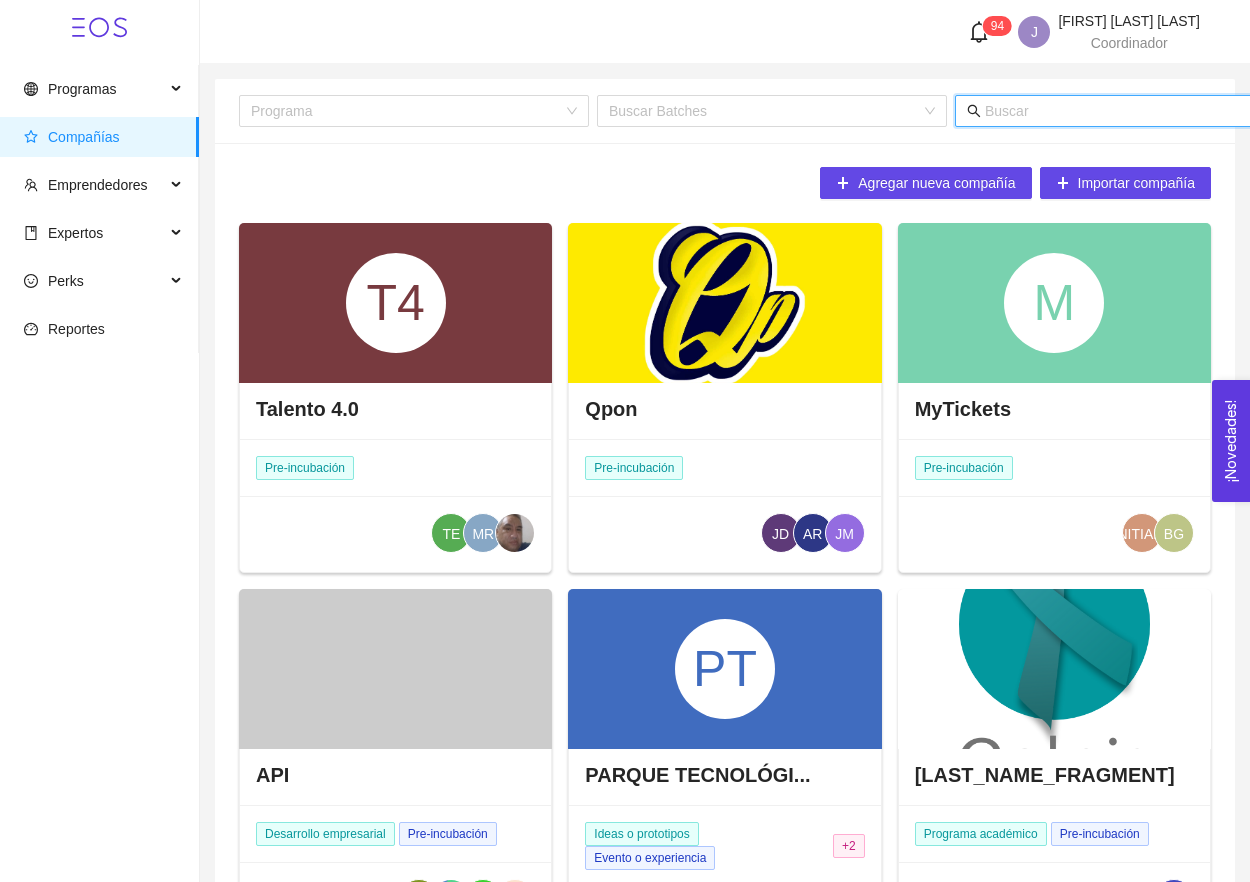 click at bounding box center [1181, 111] 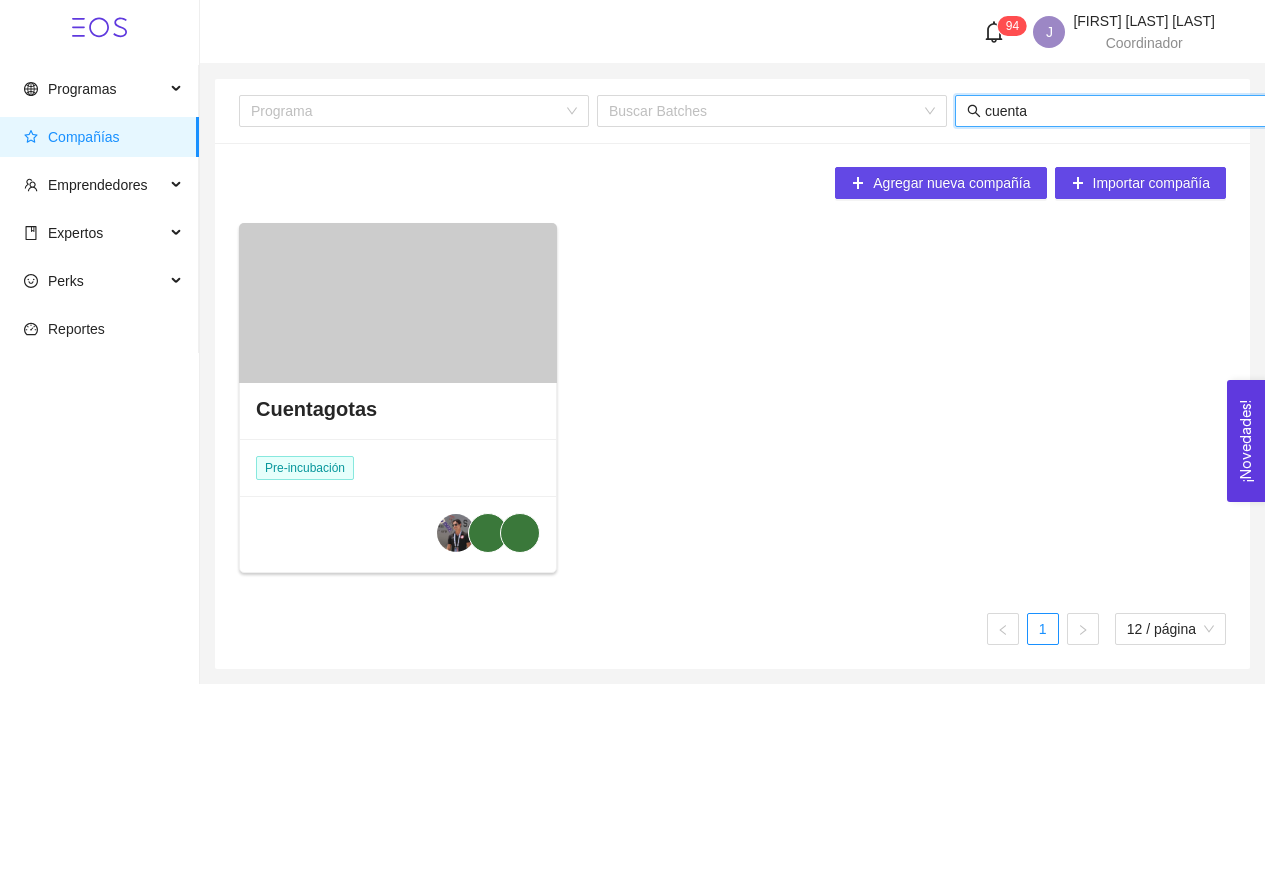 click at bounding box center [398, 303] 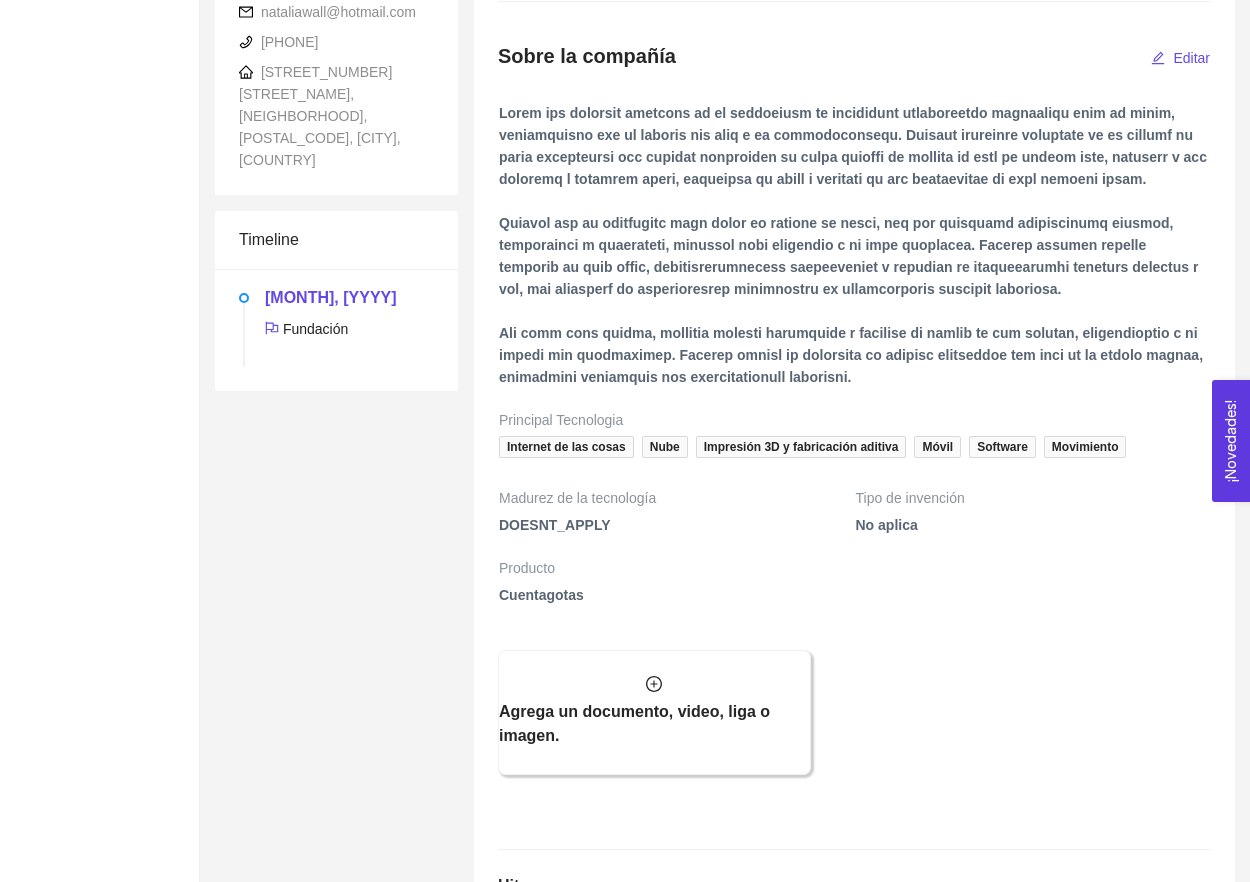 scroll, scrollTop: 603, scrollLeft: 0, axis: vertical 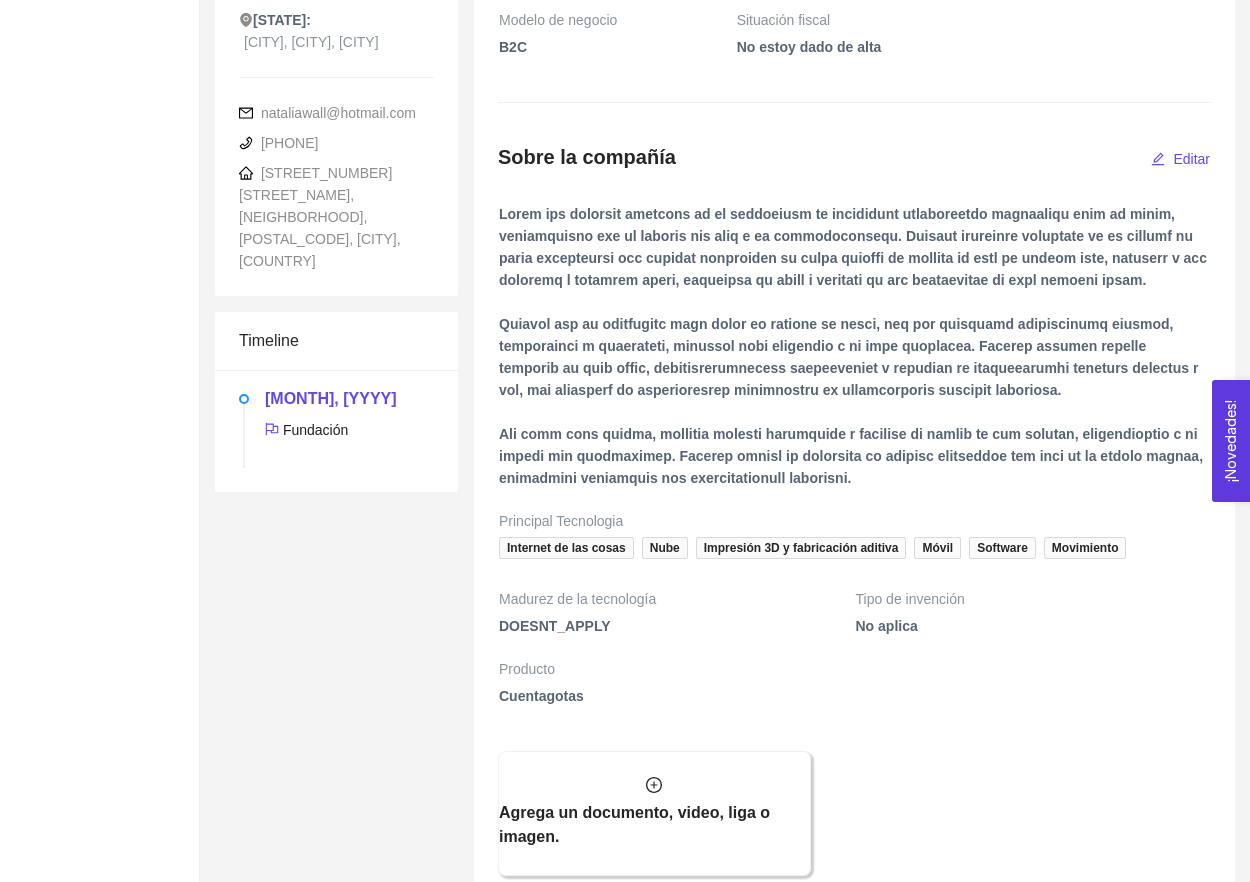 click at bounding box center [854, 354] 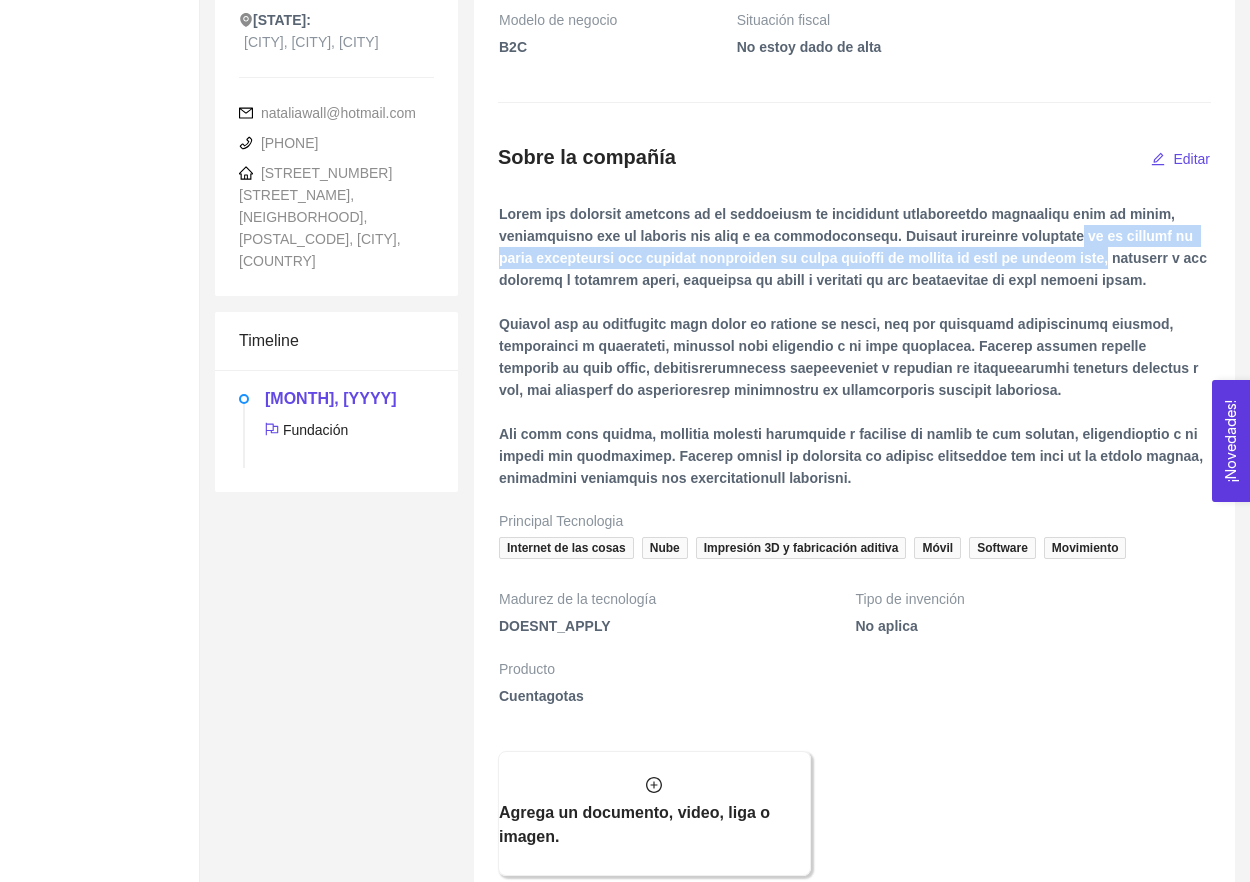 drag, startPoint x: 1094, startPoint y: 274, endPoint x: 1160, endPoint y: 300, distance: 70.93659 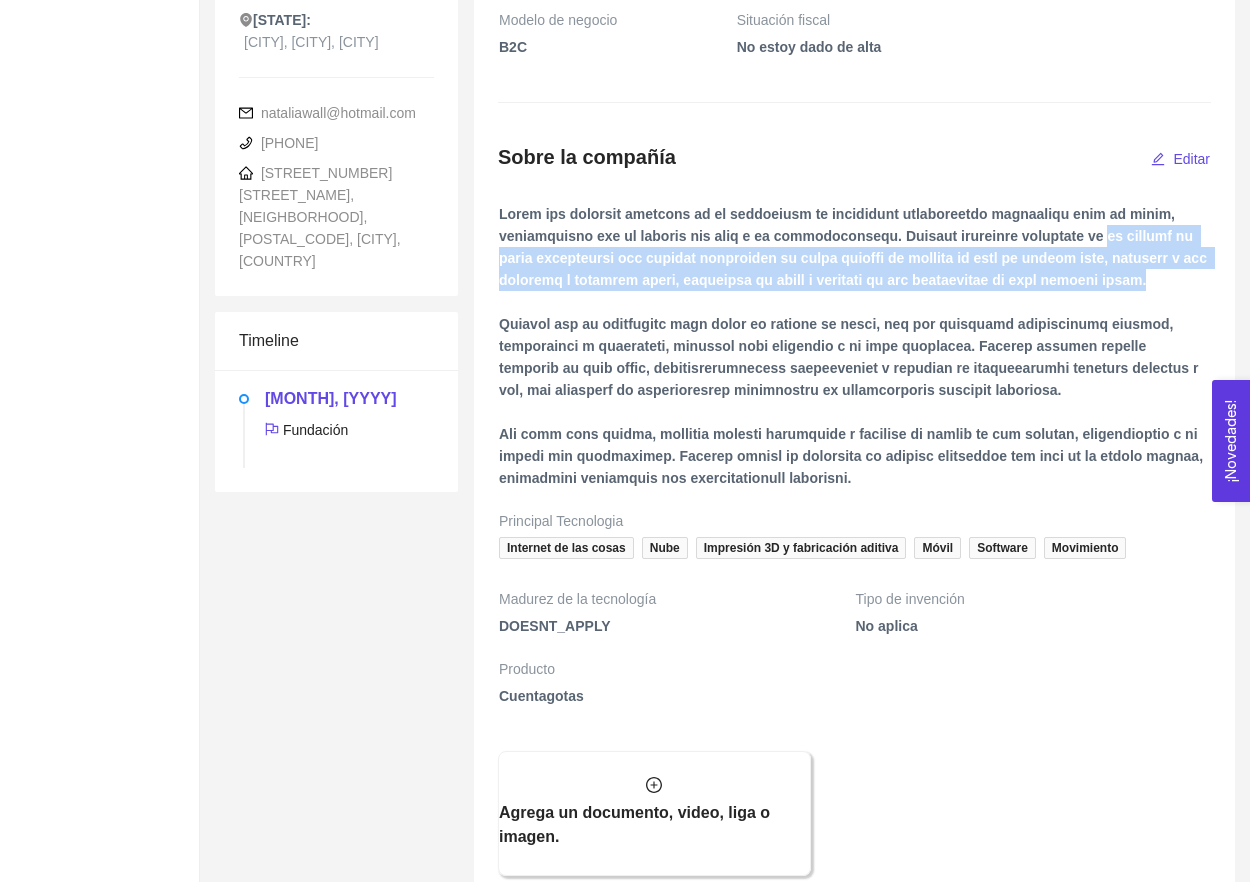 drag, startPoint x: 1115, startPoint y: 279, endPoint x: 1179, endPoint y: 345, distance: 91.93476 